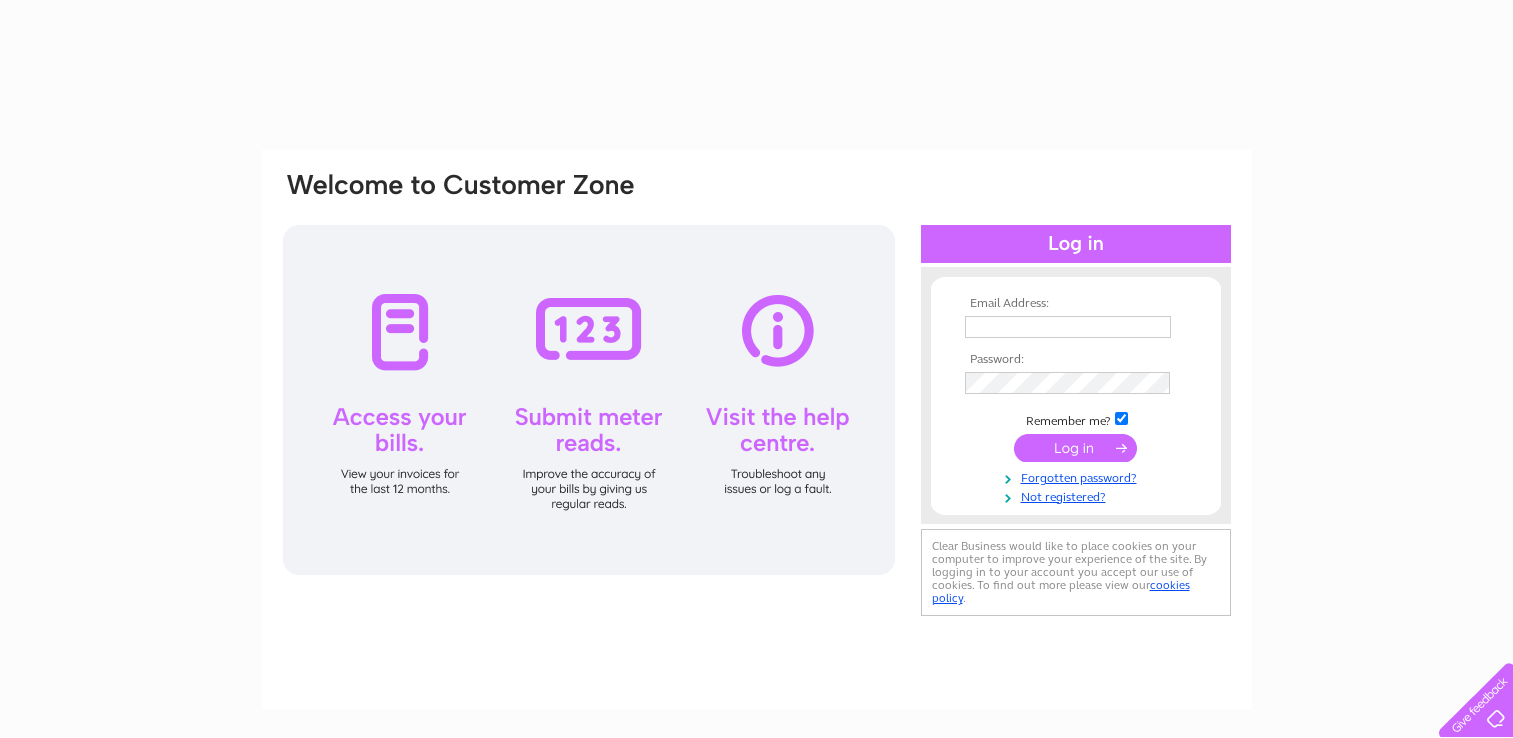 scroll, scrollTop: 0, scrollLeft: 0, axis: both 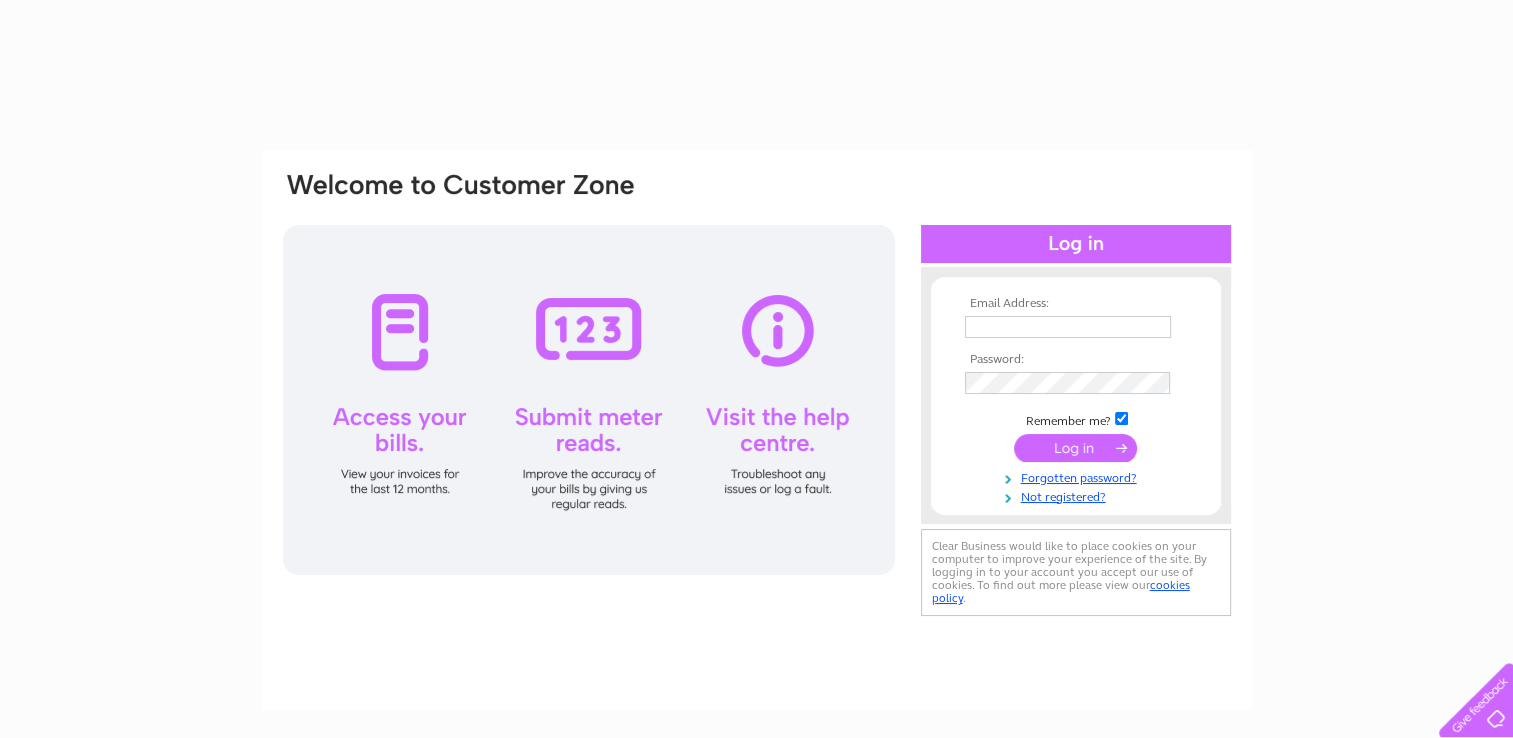 type on "eat@thelondesborough.com" 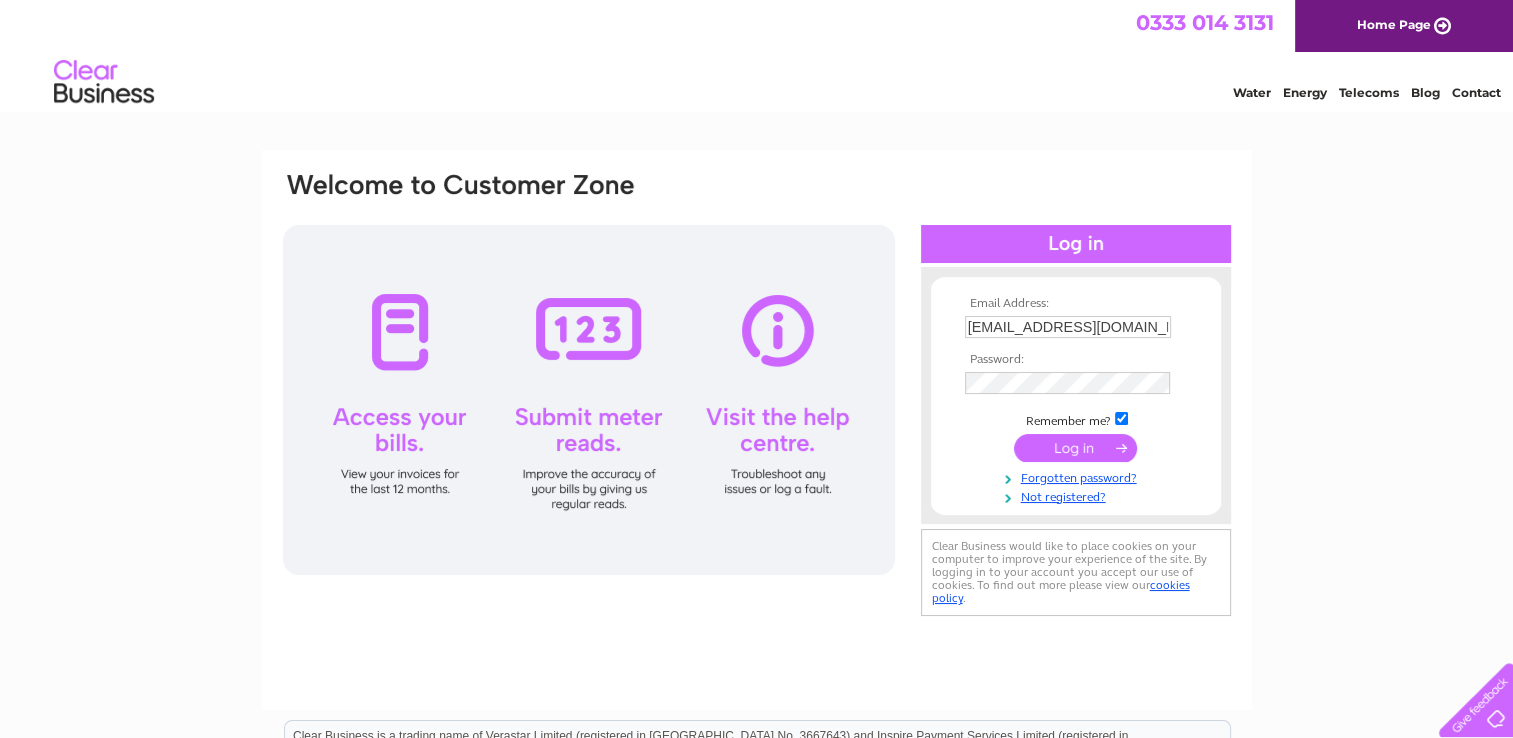 scroll, scrollTop: 0, scrollLeft: 0, axis: both 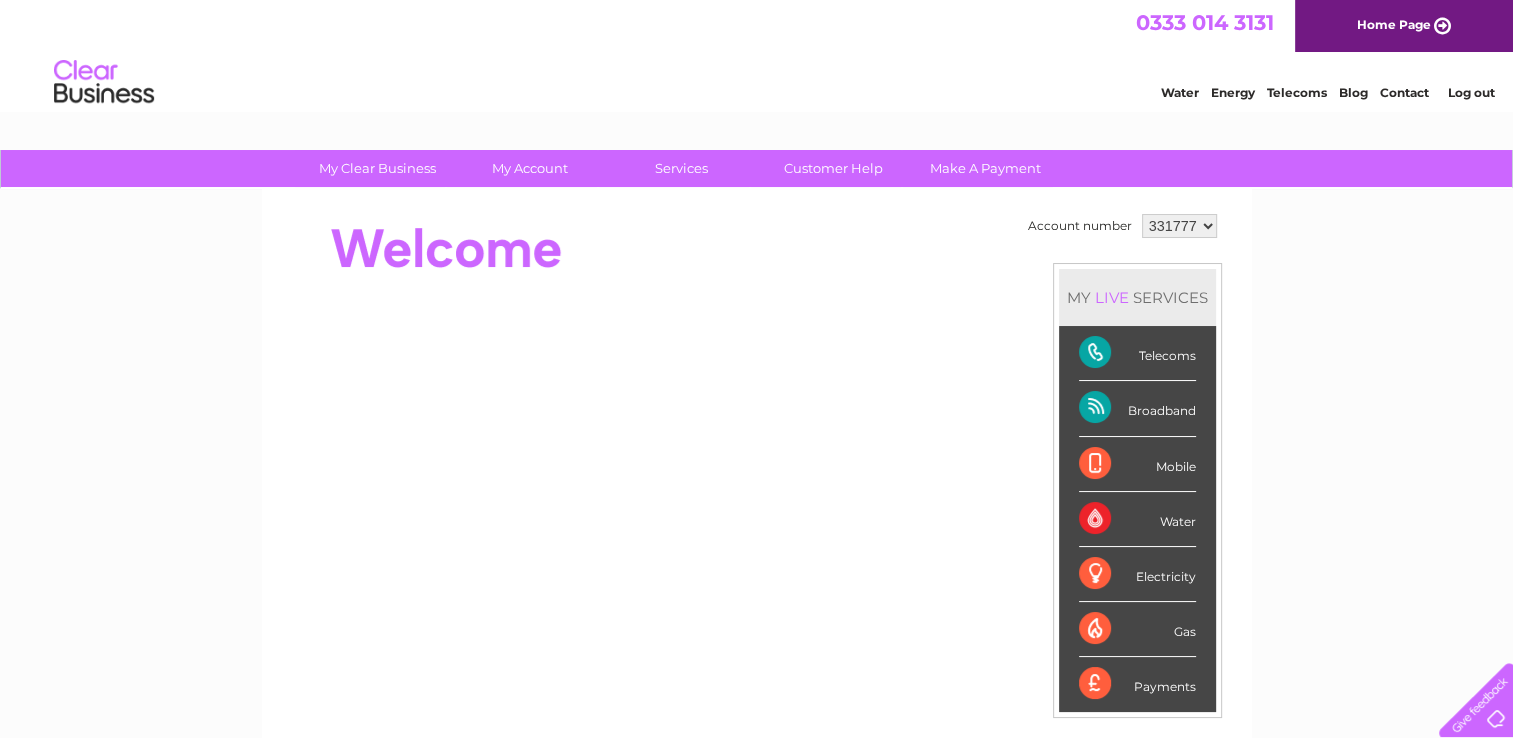 click on "331777" at bounding box center [1179, 226] 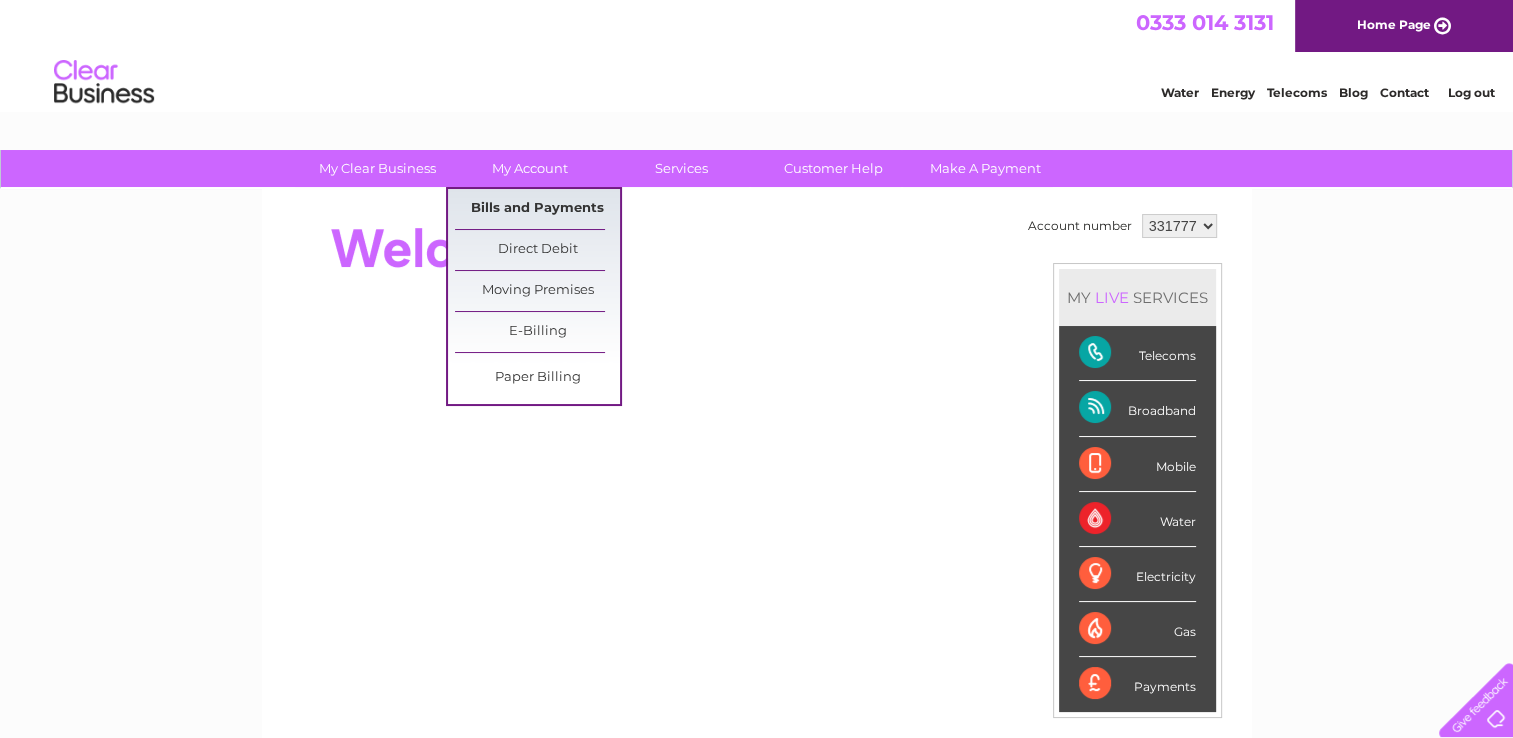click on "Bills and Payments" at bounding box center (537, 209) 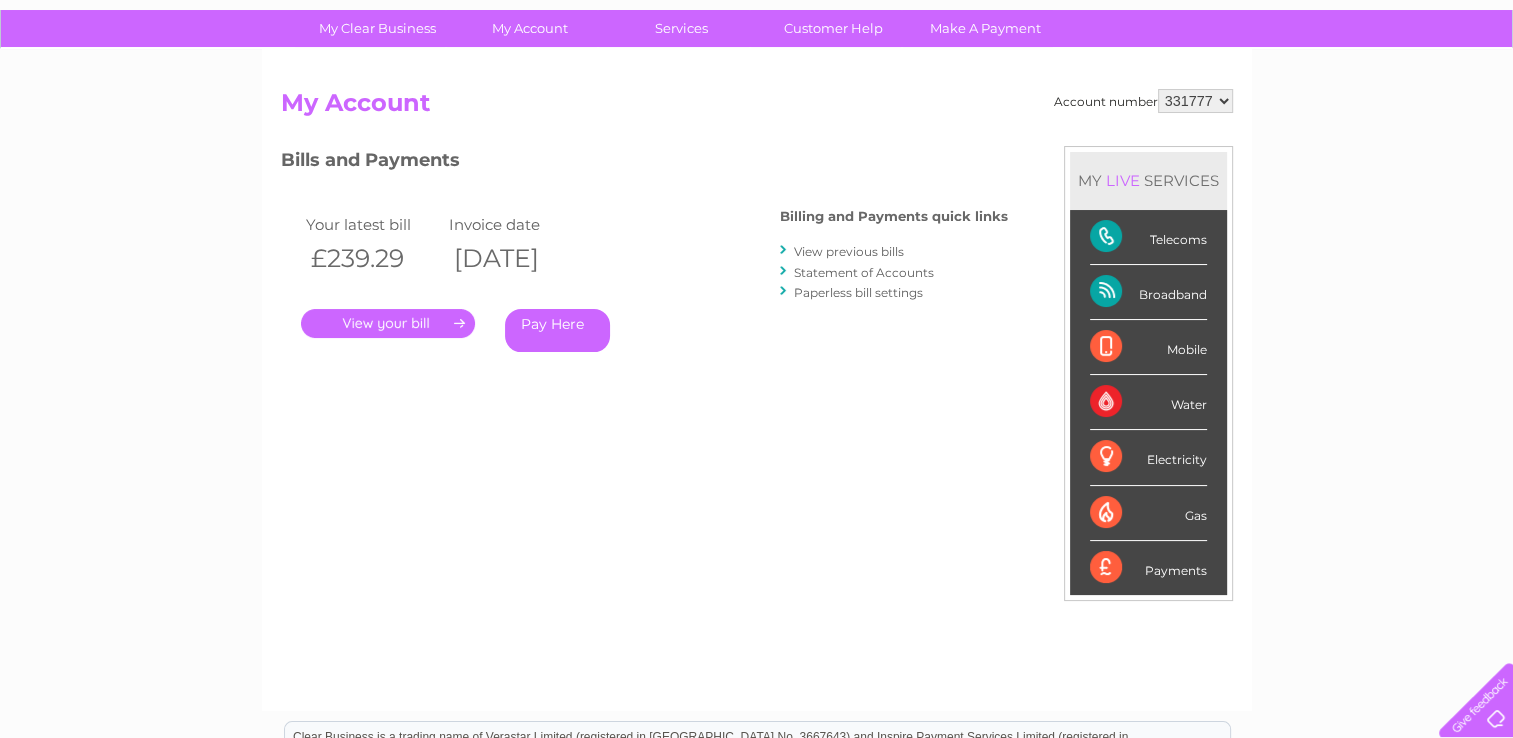 scroll, scrollTop: 131, scrollLeft: 0, axis: vertical 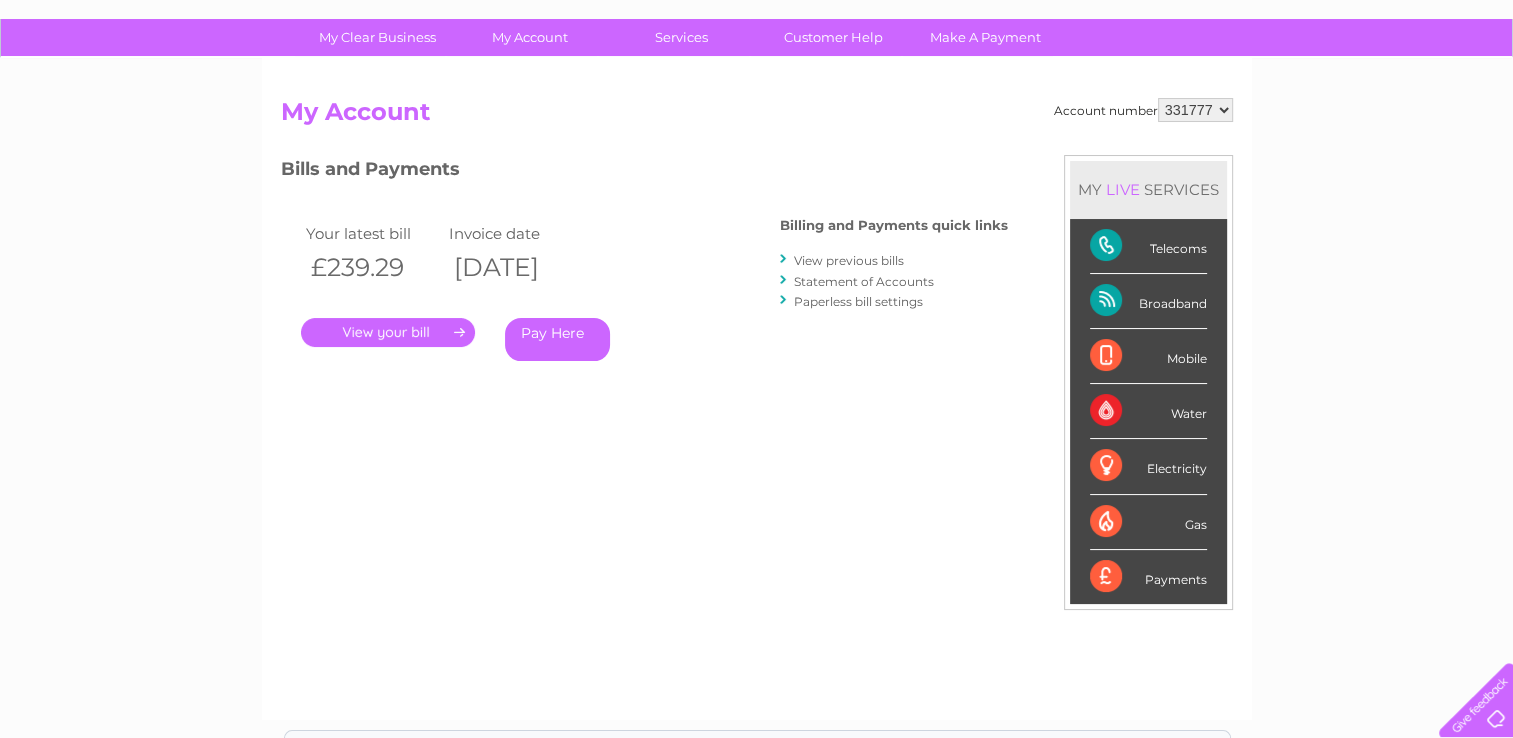 click on "Payments" at bounding box center [1148, 577] 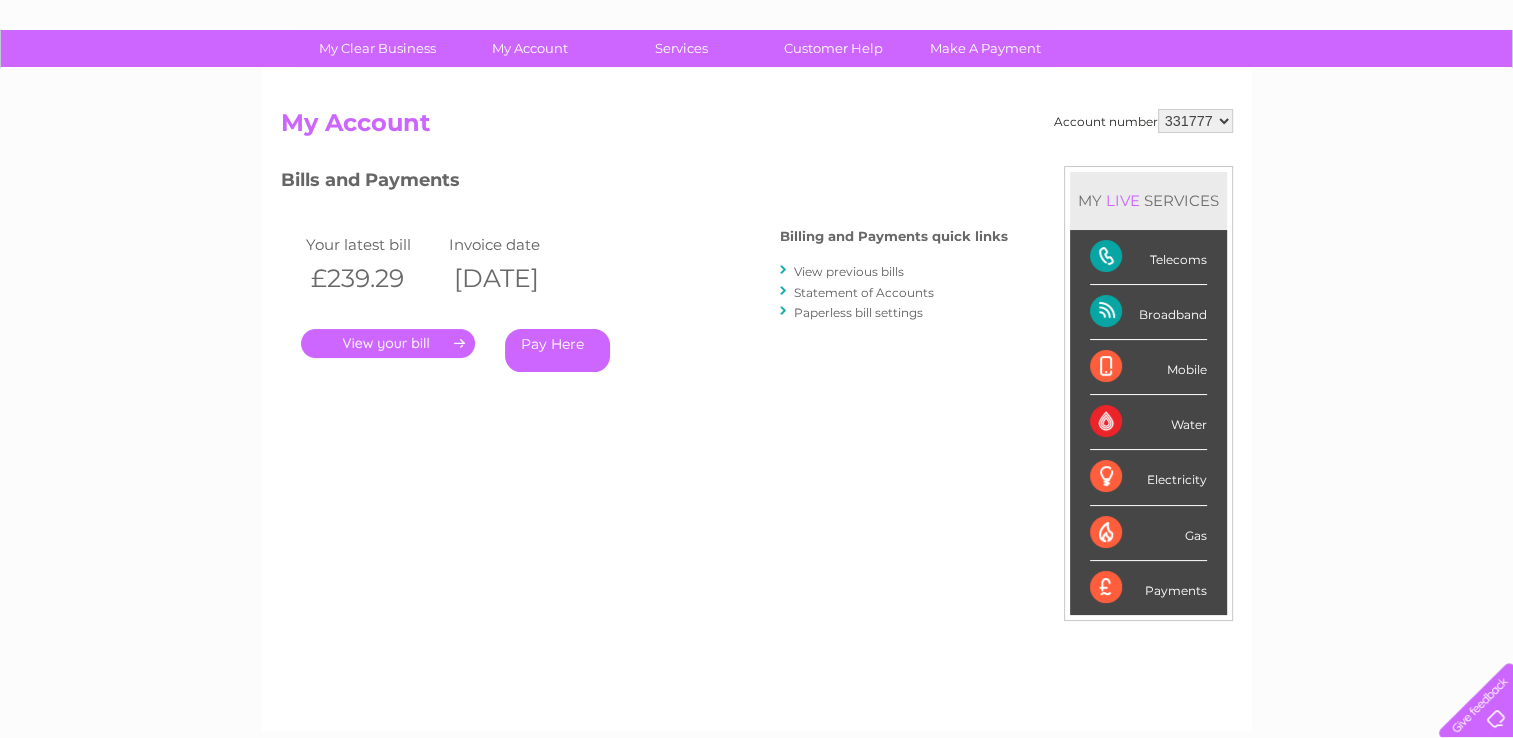 scroll, scrollTop: 79, scrollLeft: 0, axis: vertical 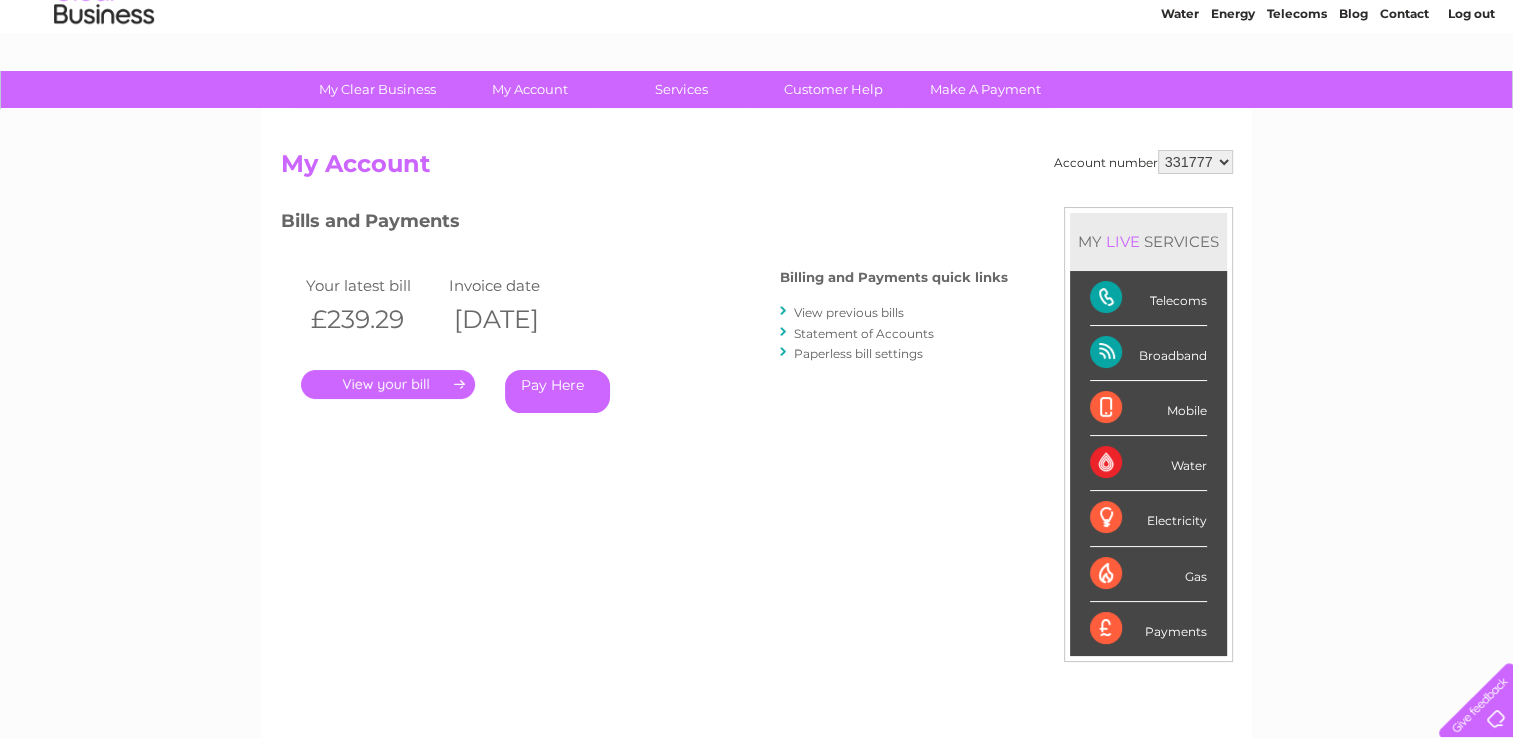 click on "View previous bills" at bounding box center [849, 312] 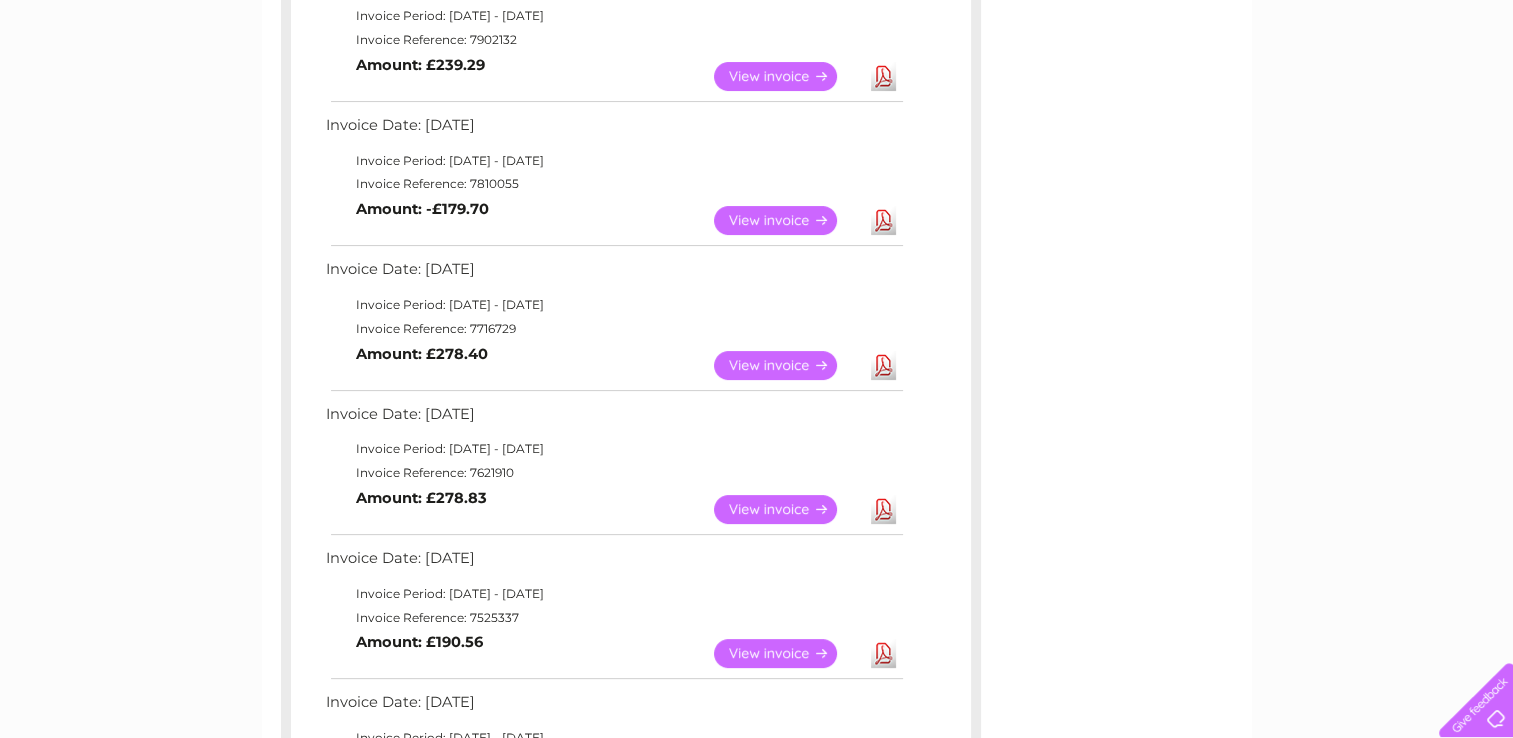 scroll, scrollTop: 411, scrollLeft: 0, axis: vertical 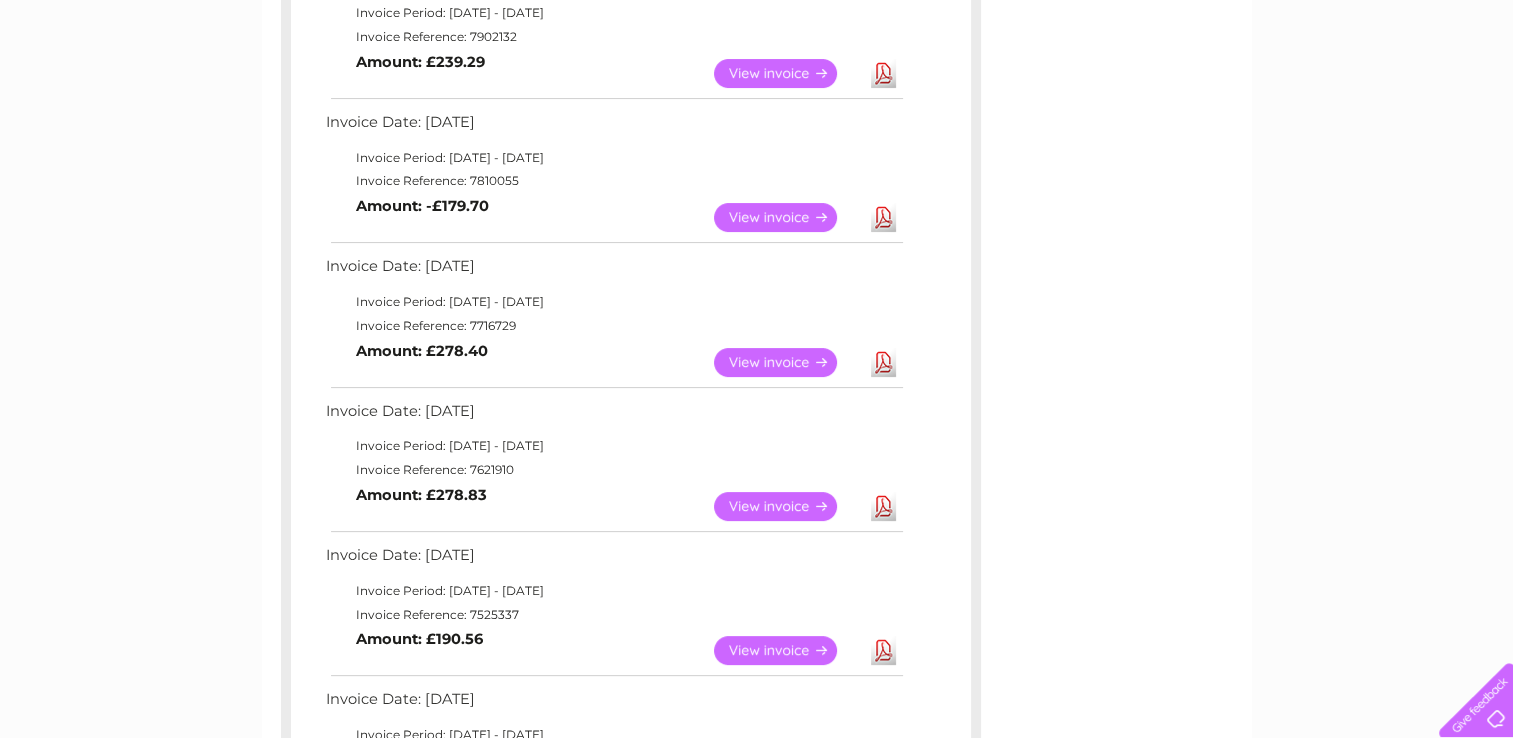 click on "View" at bounding box center (787, 506) 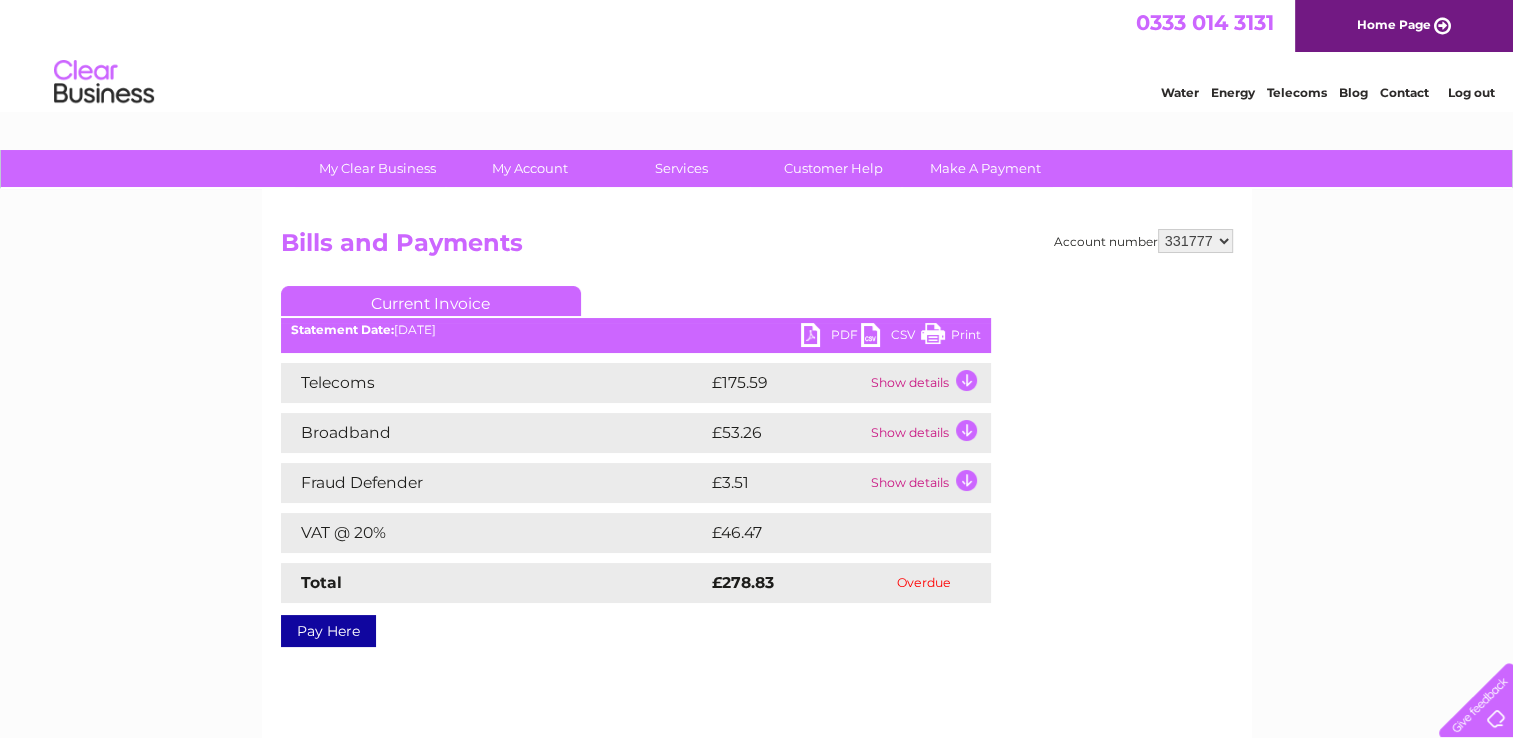 scroll, scrollTop: 0, scrollLeft: 0, axis: both 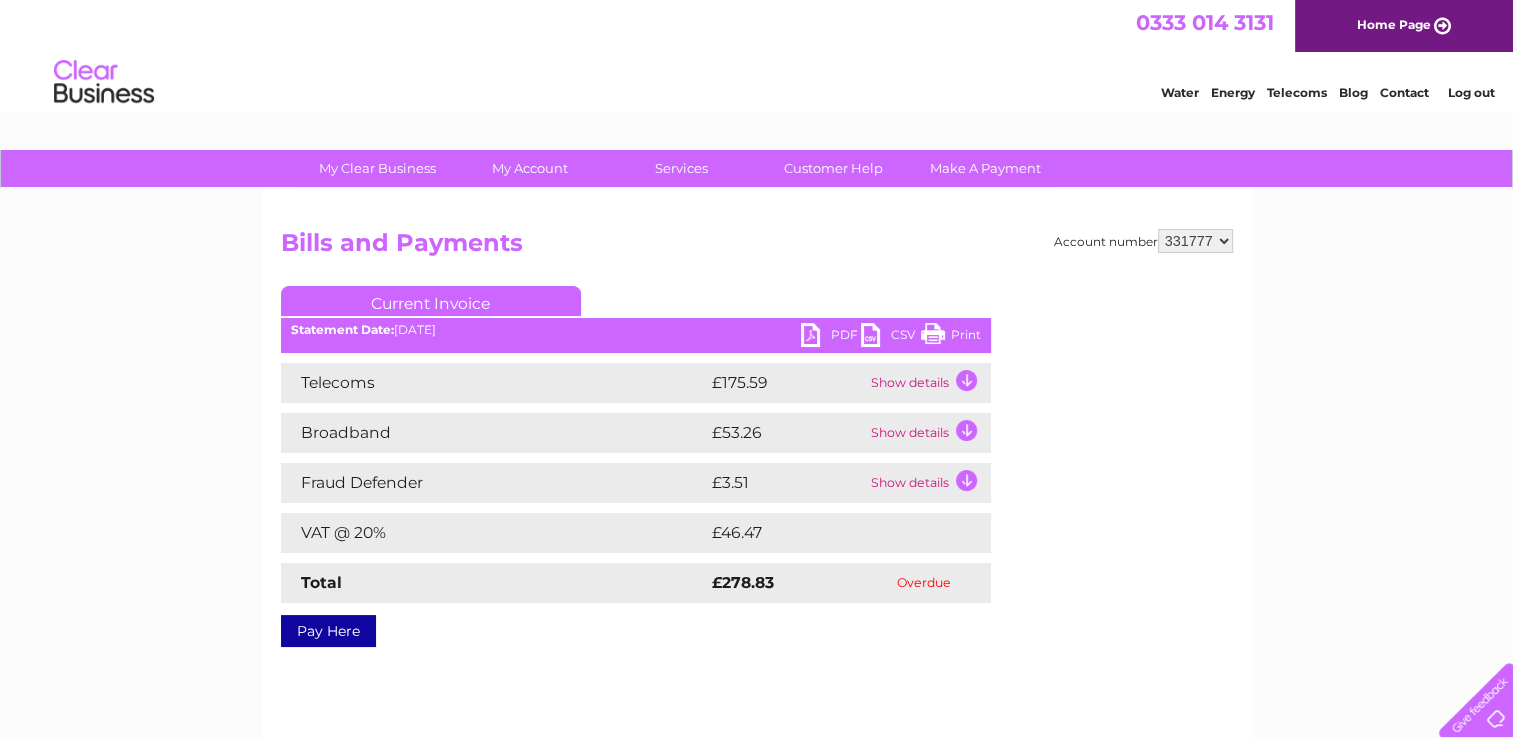 click on "Show details" at bounding box center (928, 433) 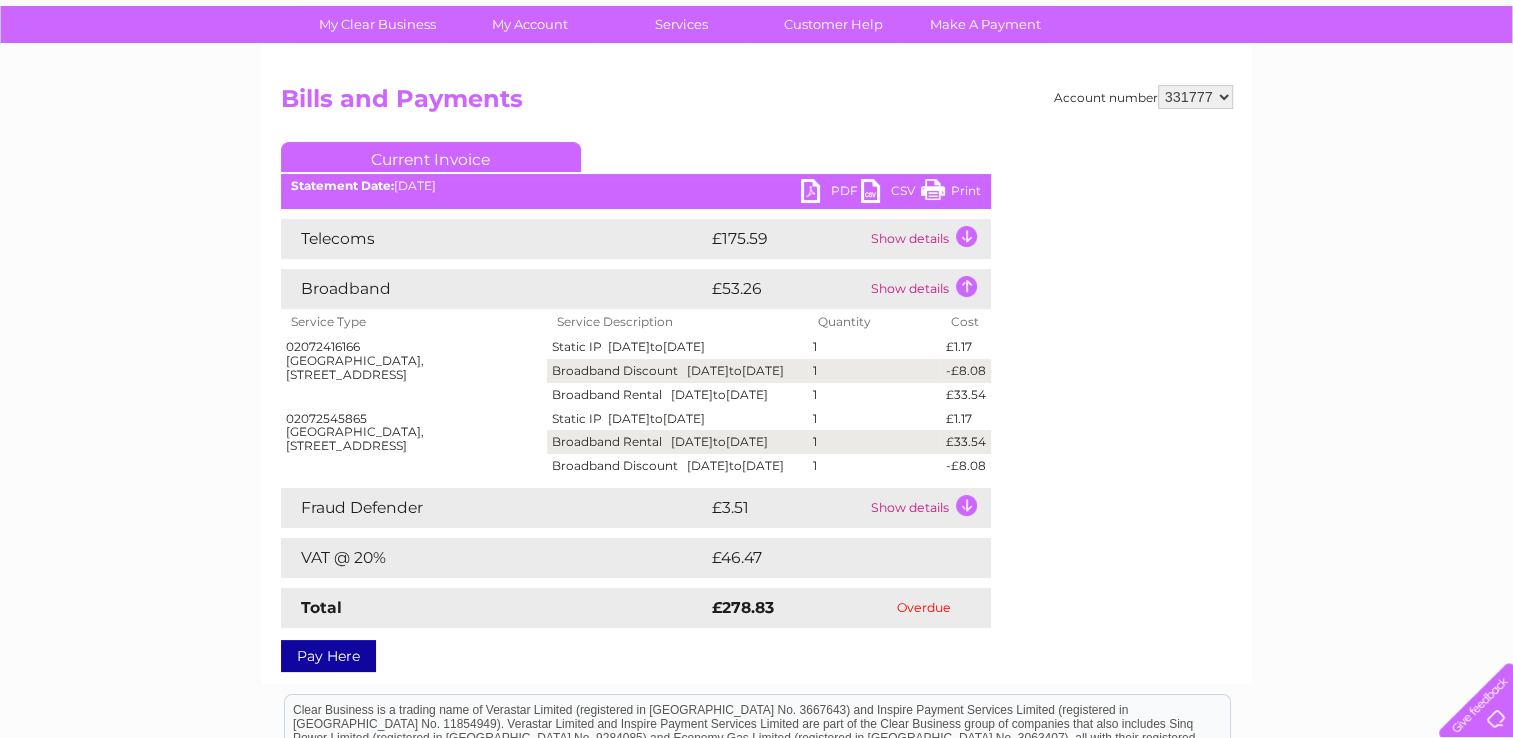 scroll, scrollTop: 144, scrollLeft: 0, axis: vertical 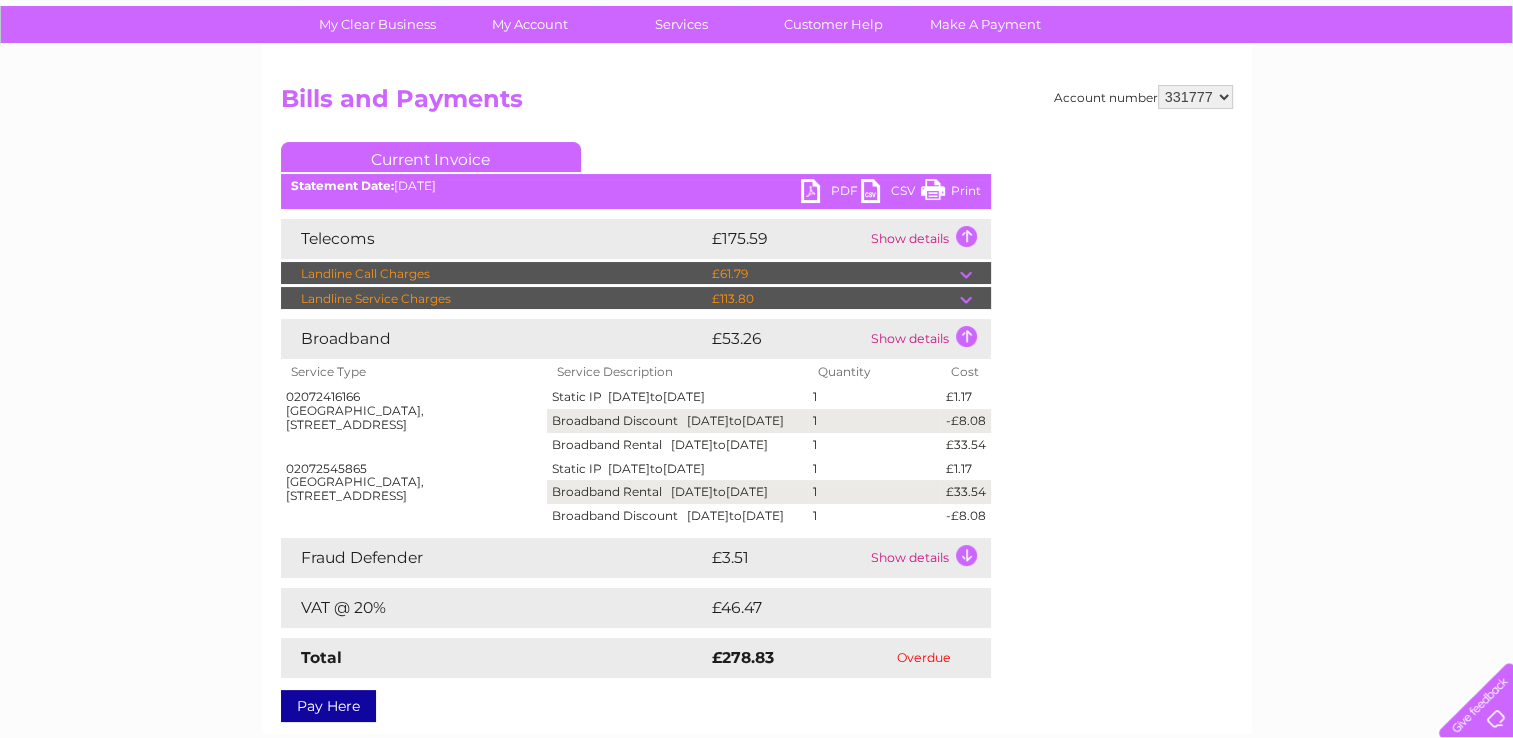 click at bounding box center [975, 299] 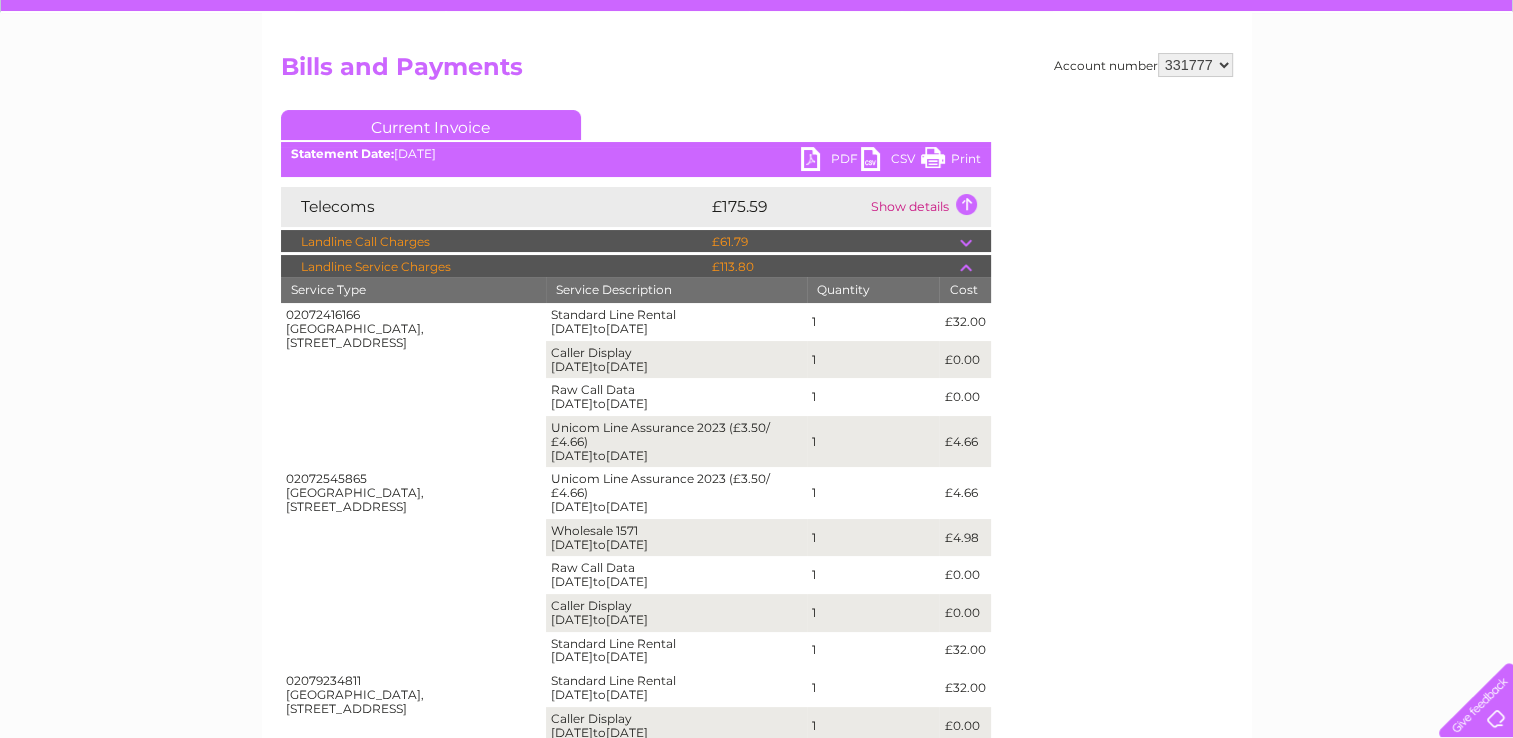 scroll, scrollTop: 174, scrollLeft: 0, axis: vertical 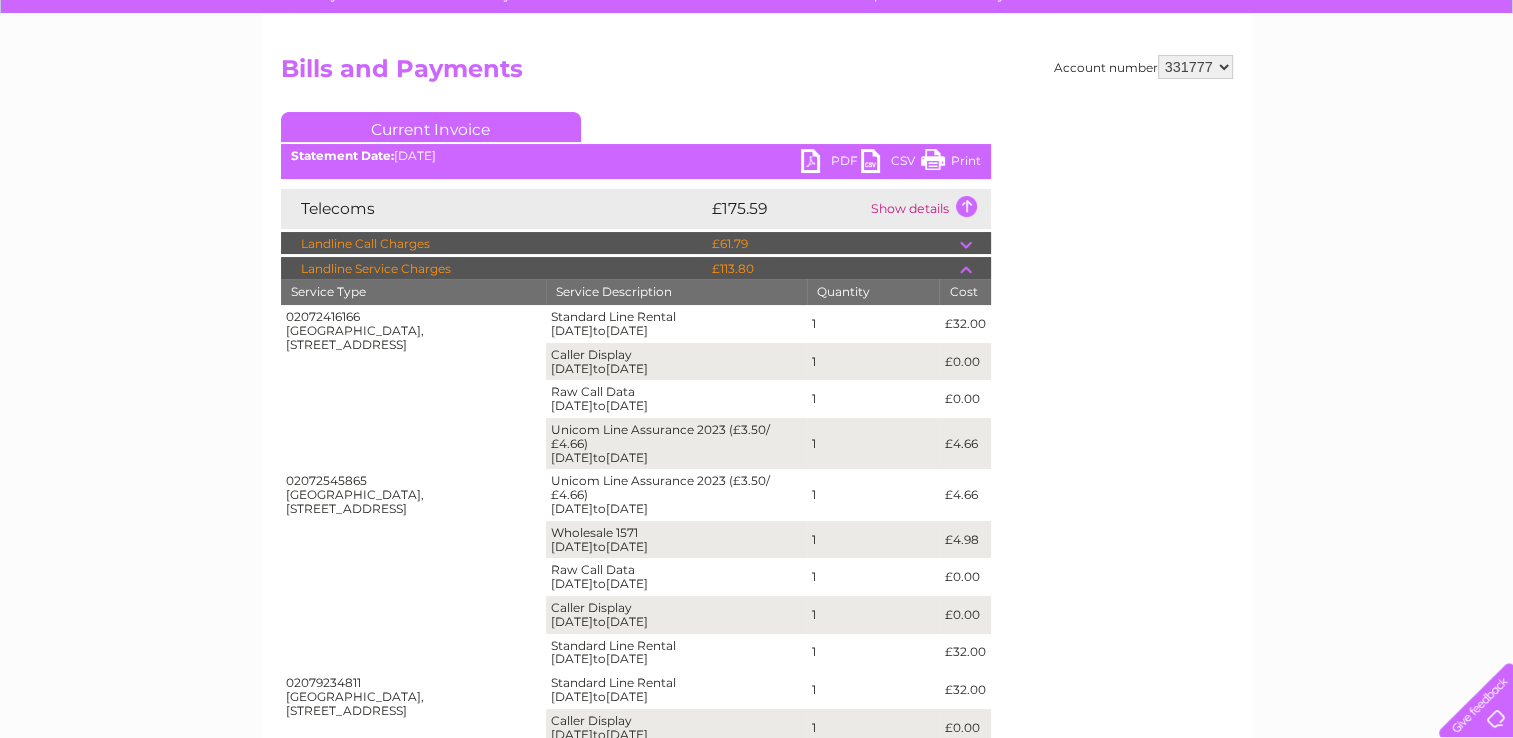 click at bounding box center (975, 269) 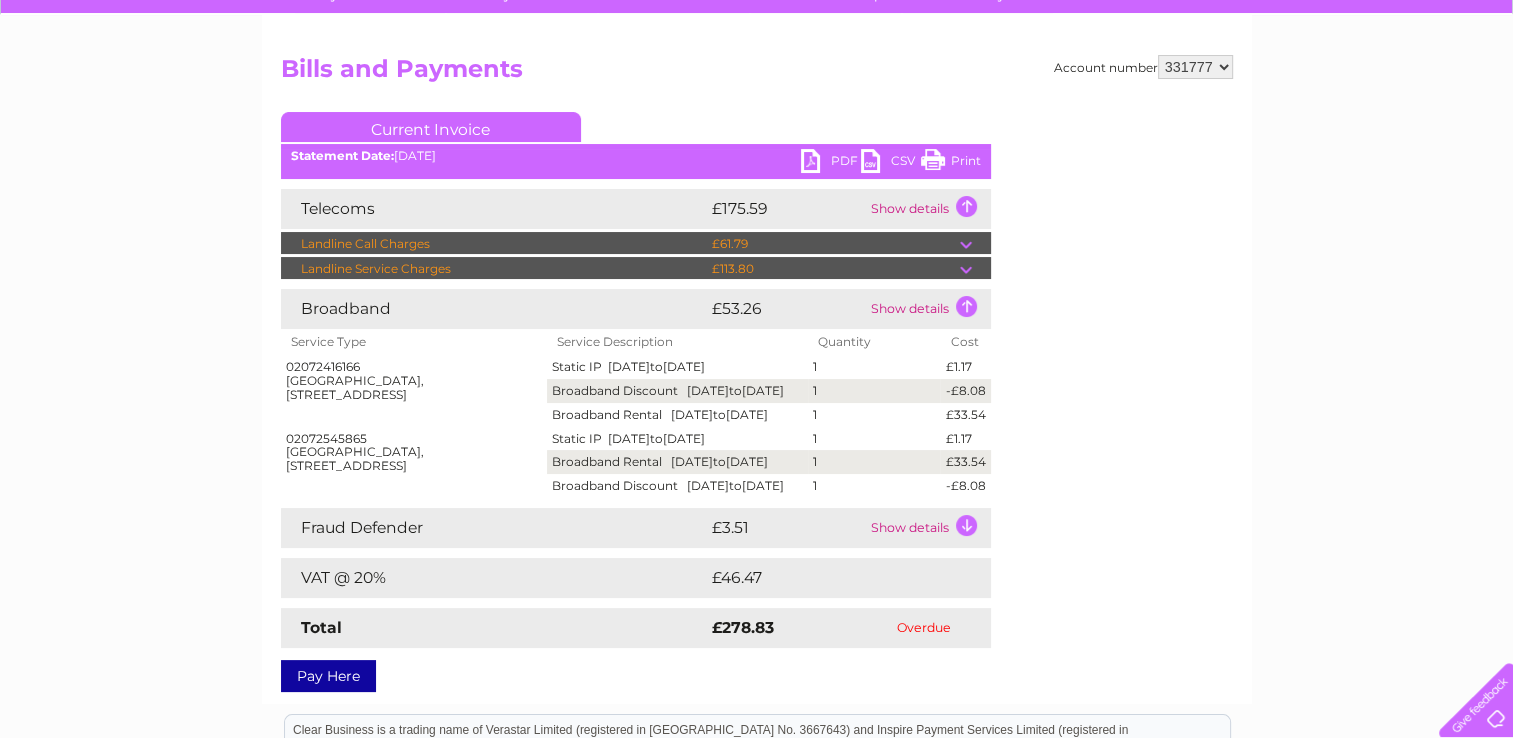 click at bounding box center [975, 244] 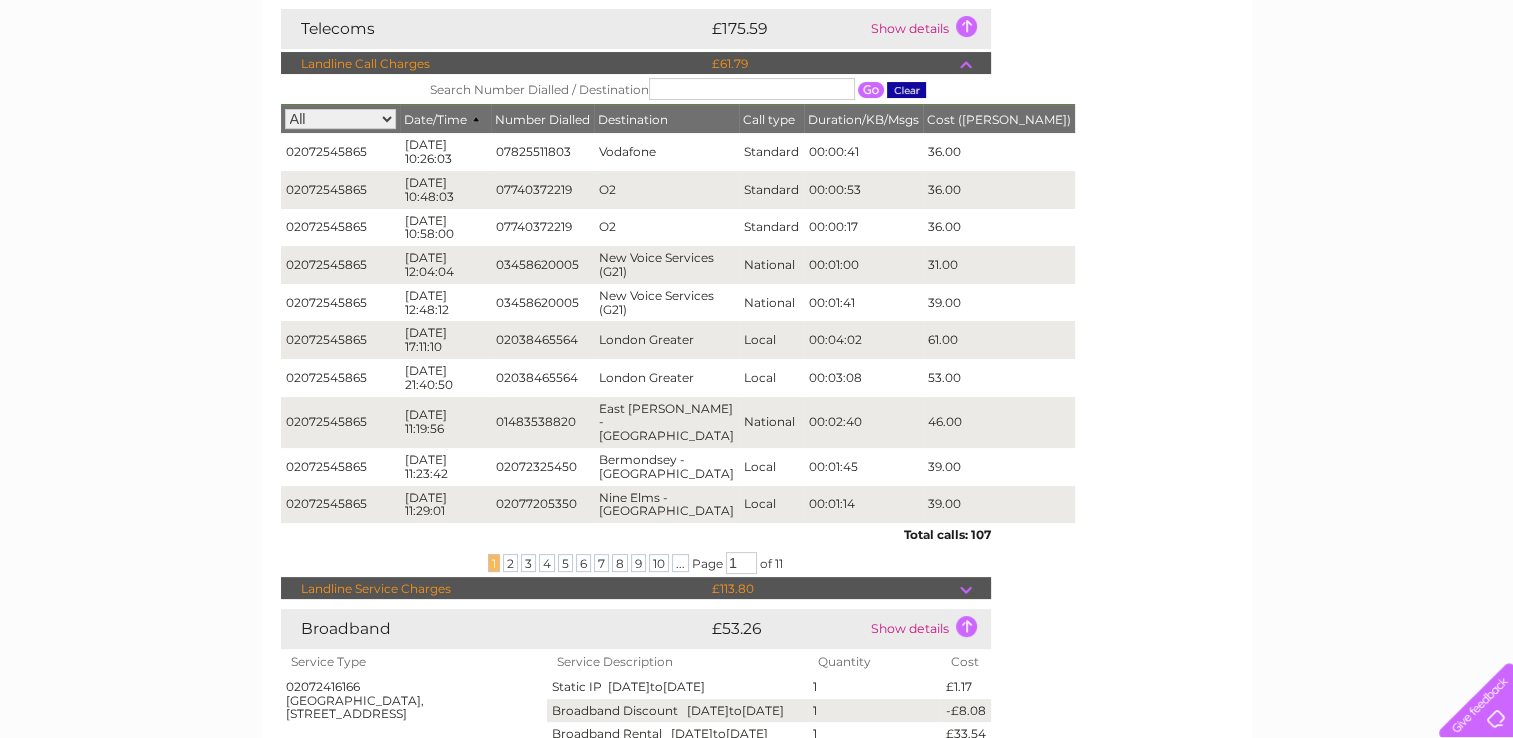 scroll, scrollTop: 356, scrollLeft: 0, axis: vertical 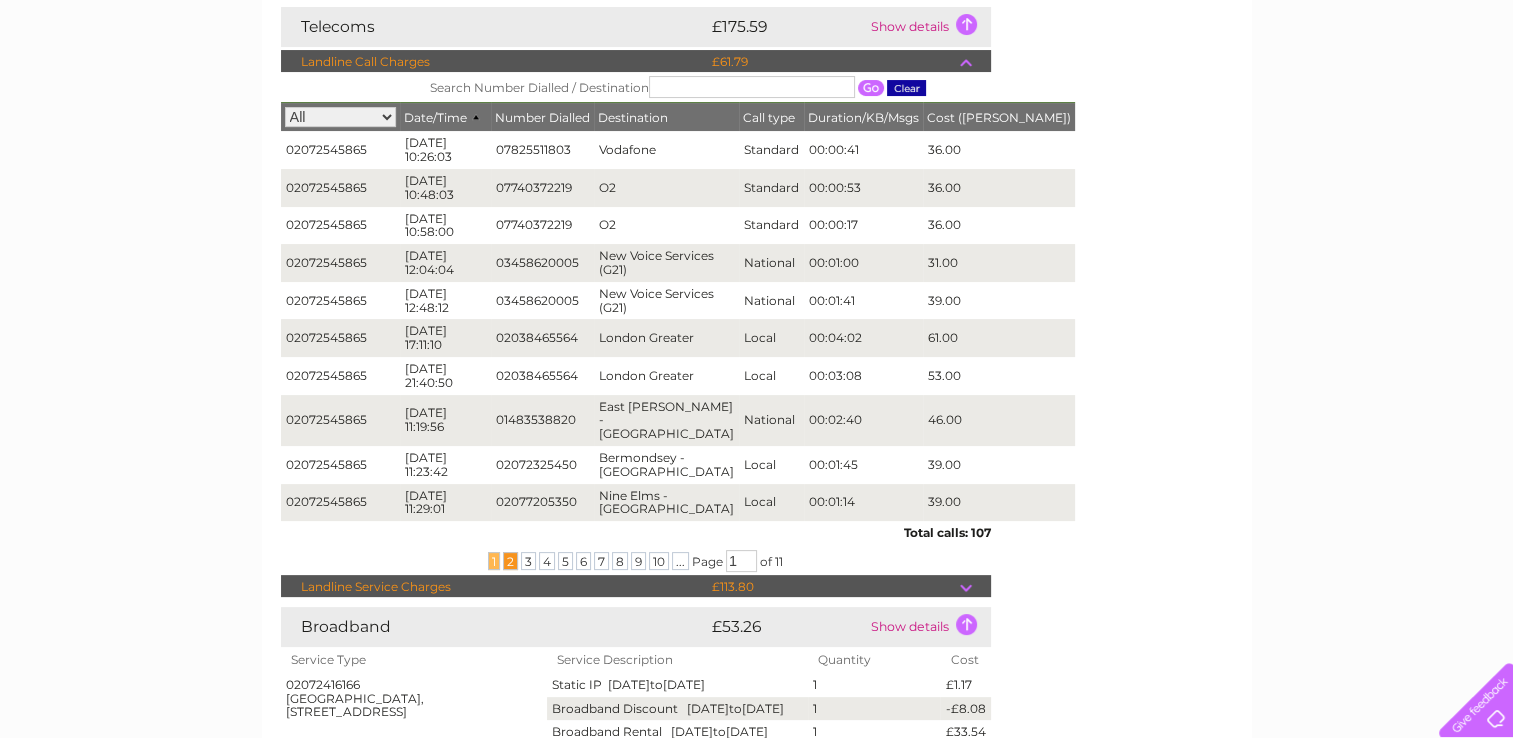 click on "2" at bounding box center (510, 561) 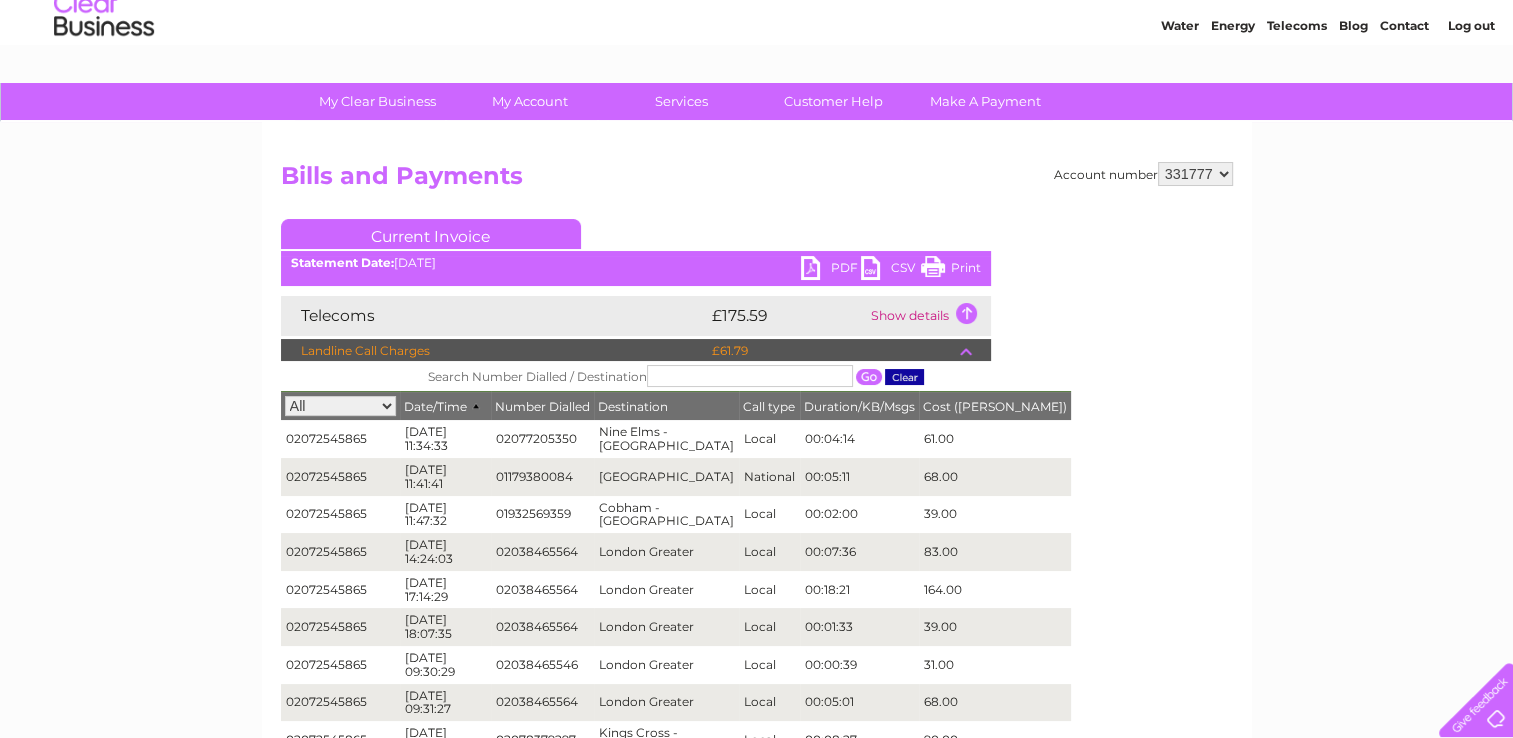 scroll, scrollTop: 64, scrollLeft: 0, axis: vertical 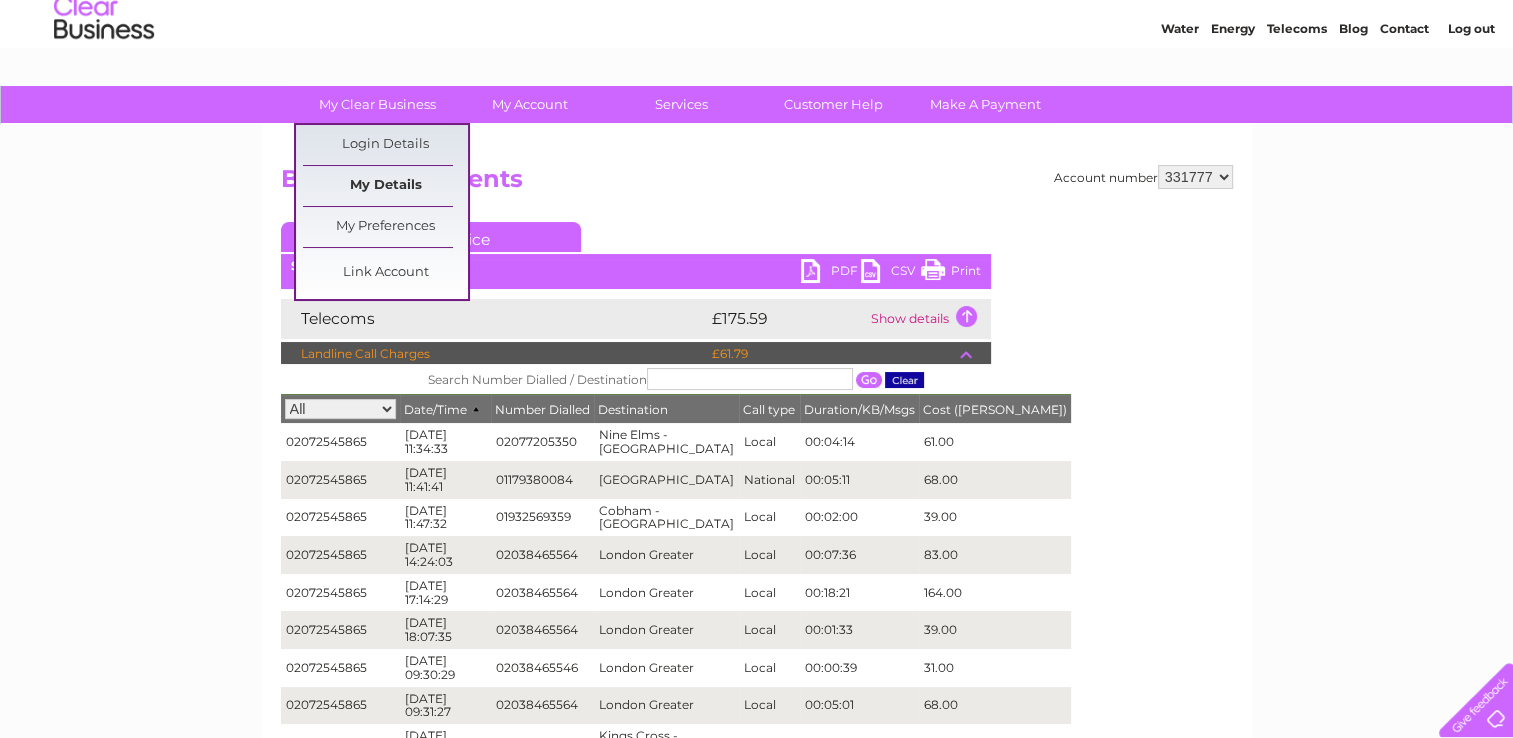 click on "My Details" at bounding box center [385, 186] 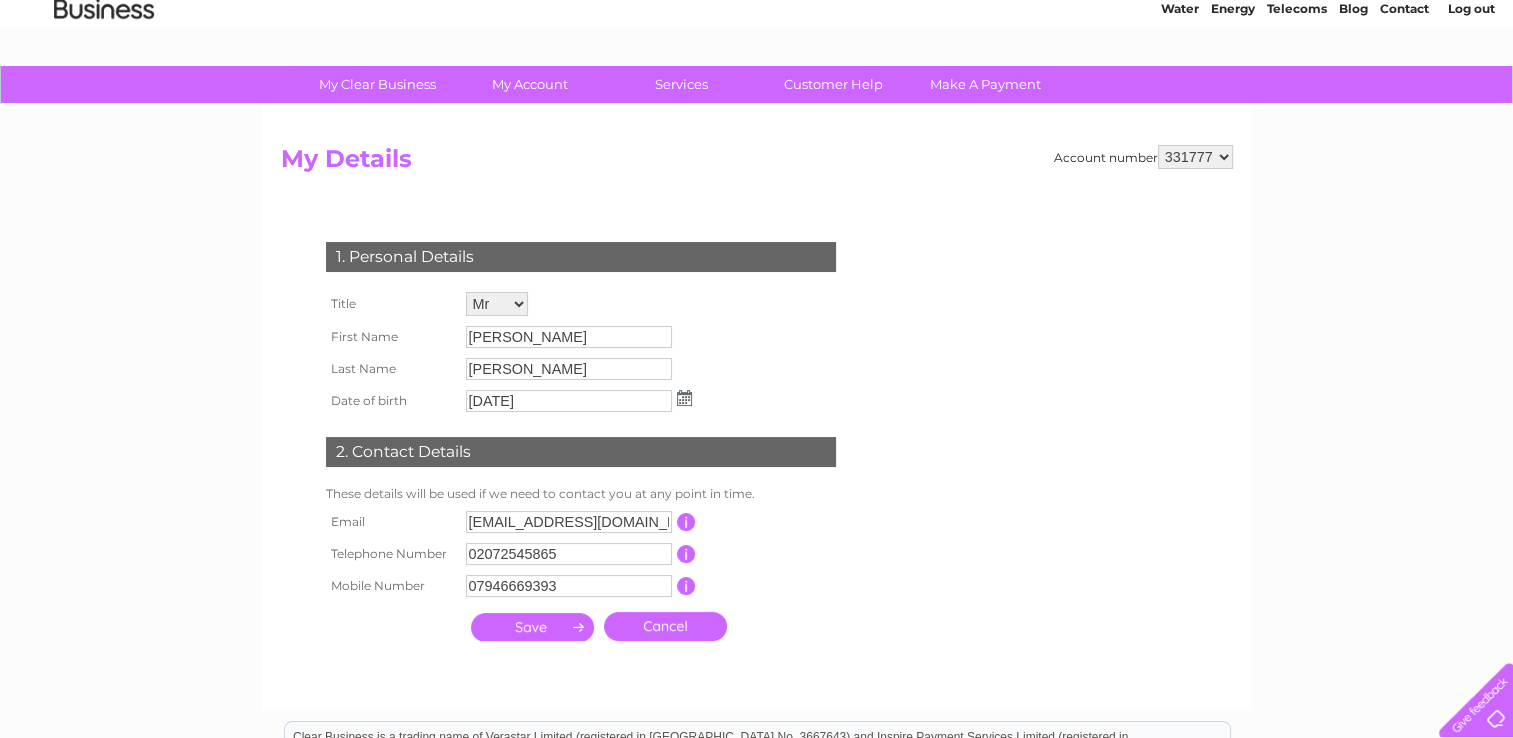 scroll, scrollTop: 84, scrollLeft: 0, axis: vertical 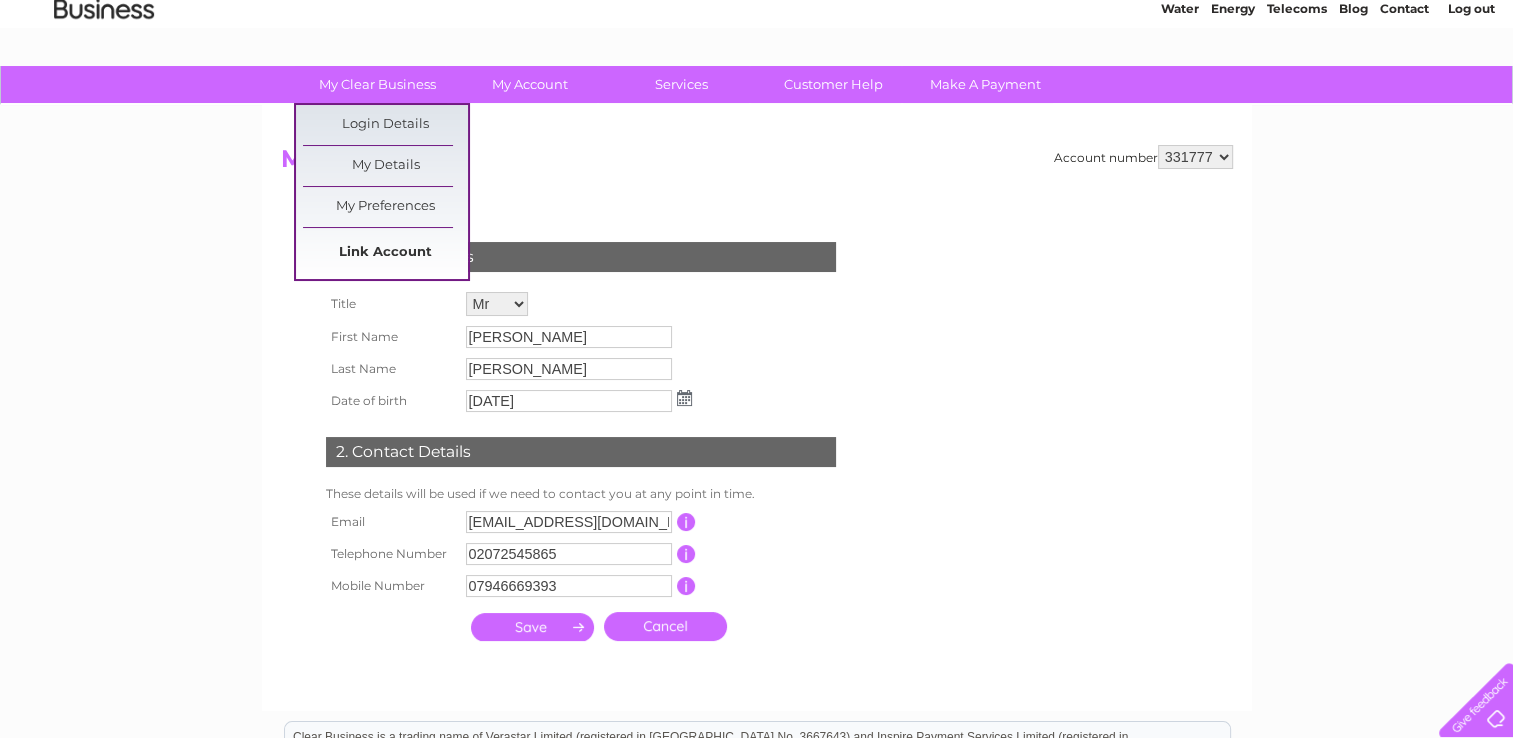 click on "Link Account" at bounding box center [385, 253] 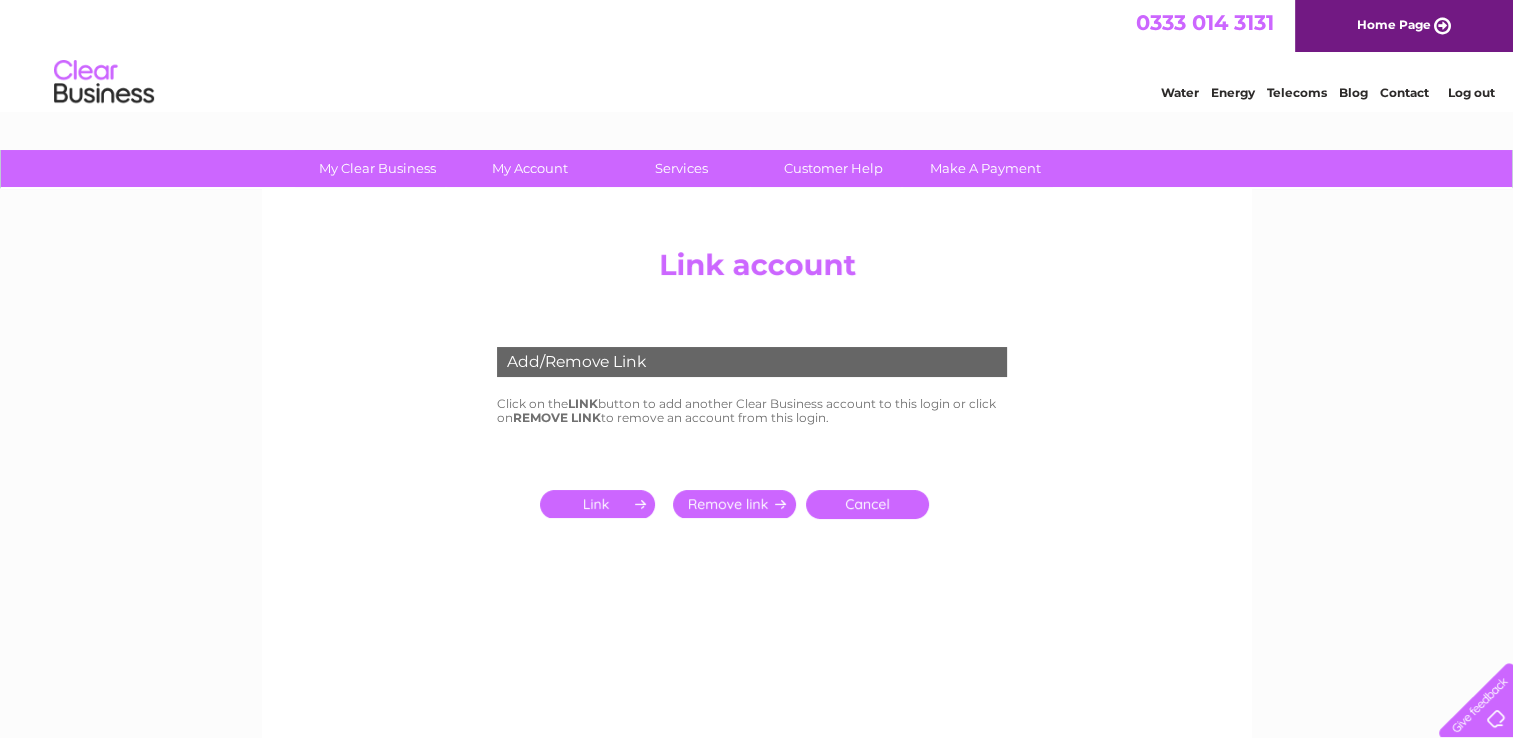 scroll, scrollTop: 0, scrollLeft: 0, axis: both 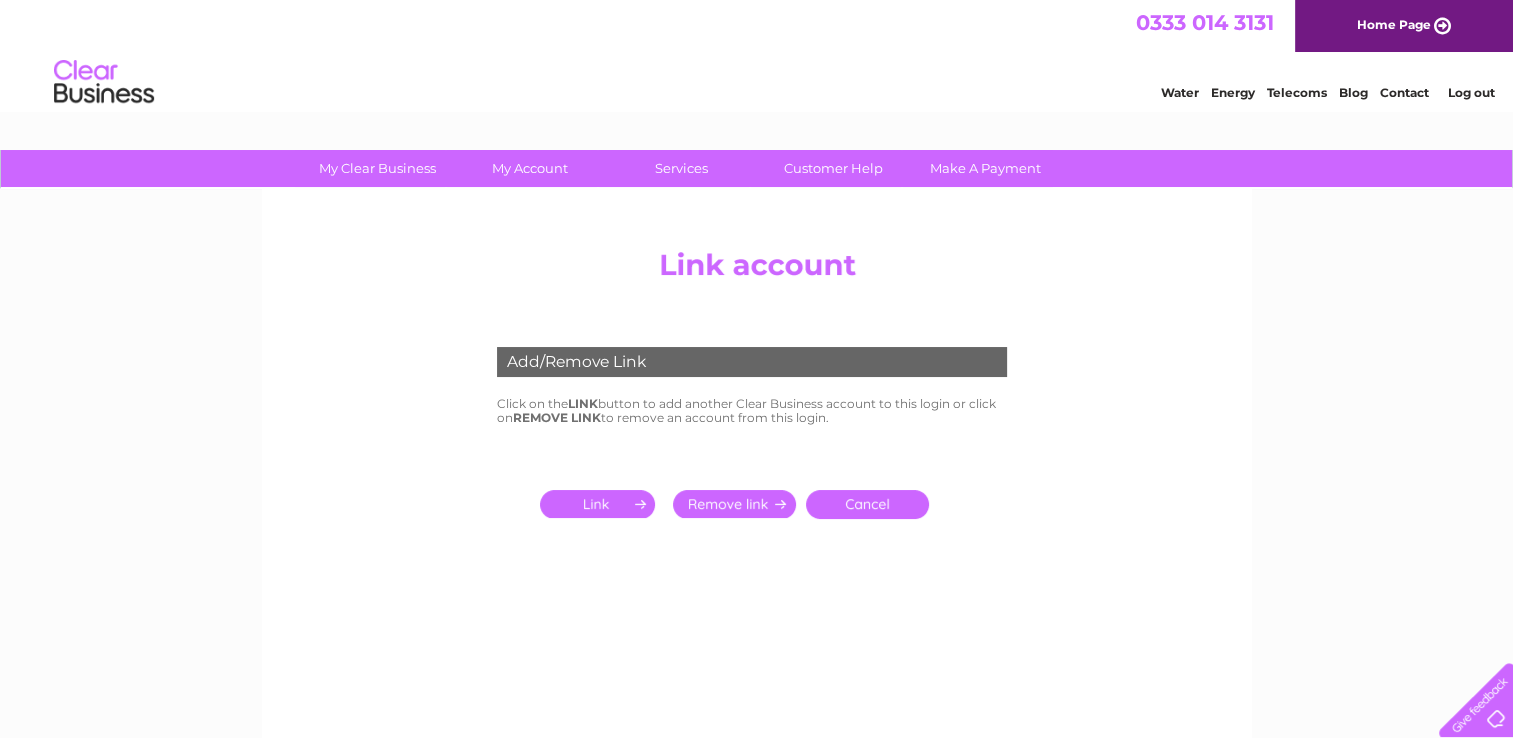 click at bounding box center (601, 504) 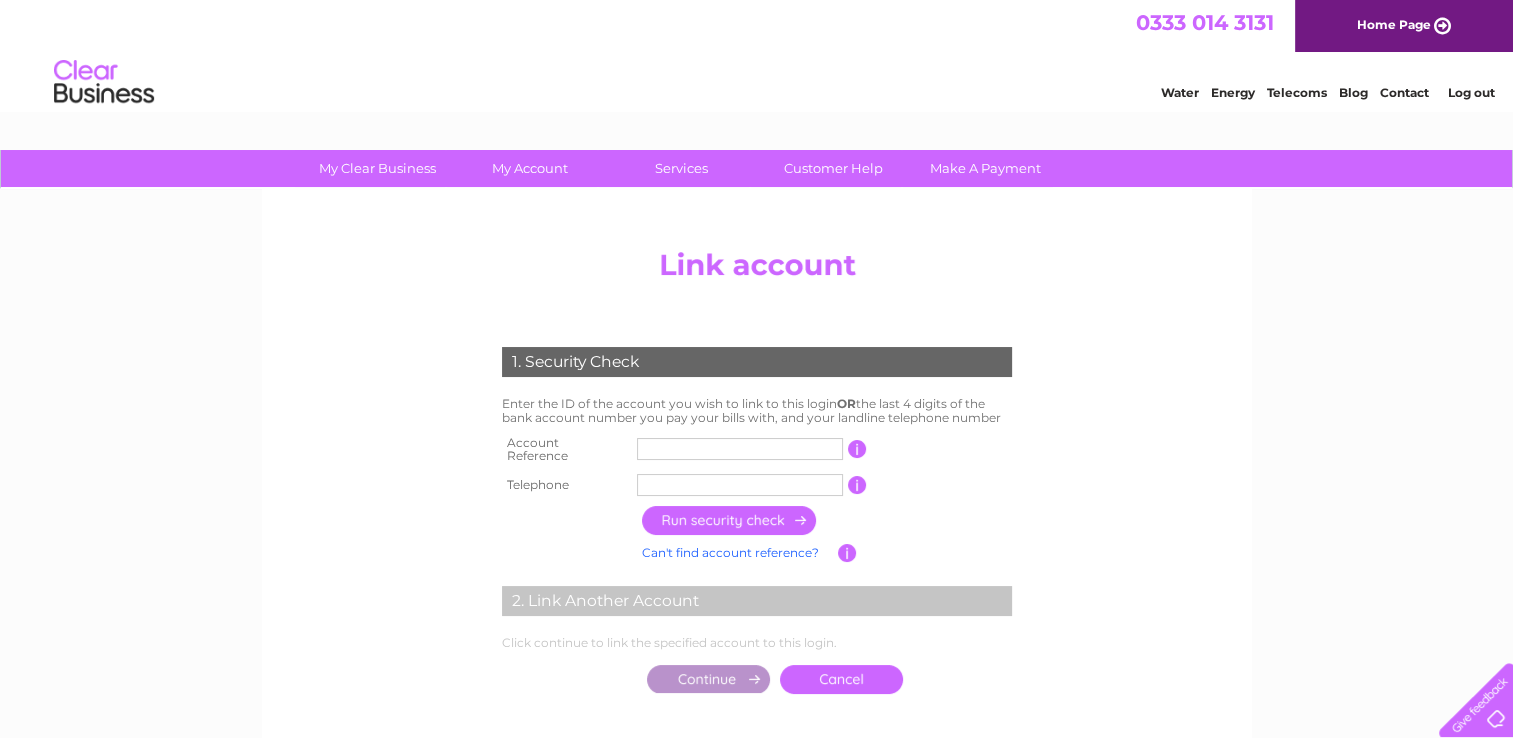 click at bounding box center [740, 449] 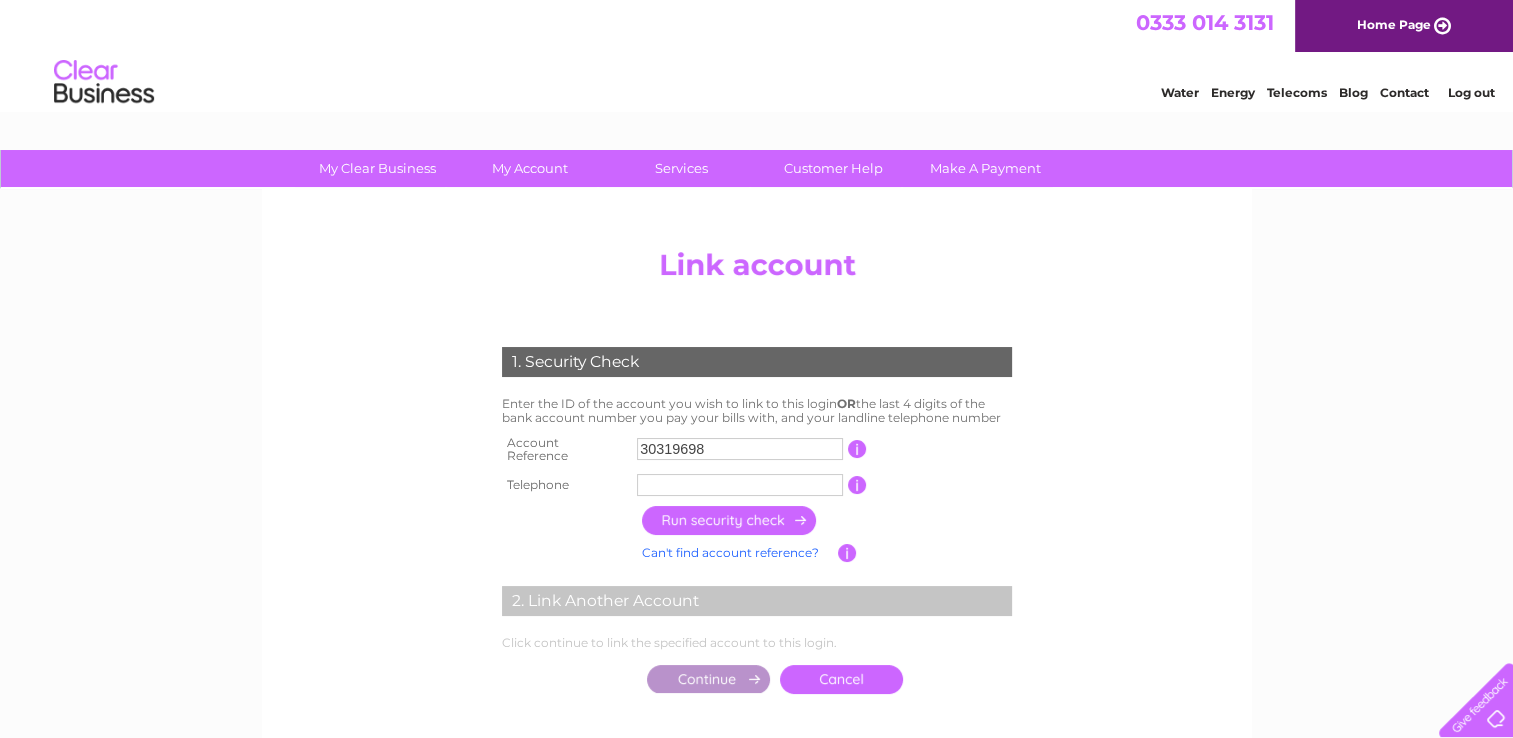 type on "30319698" 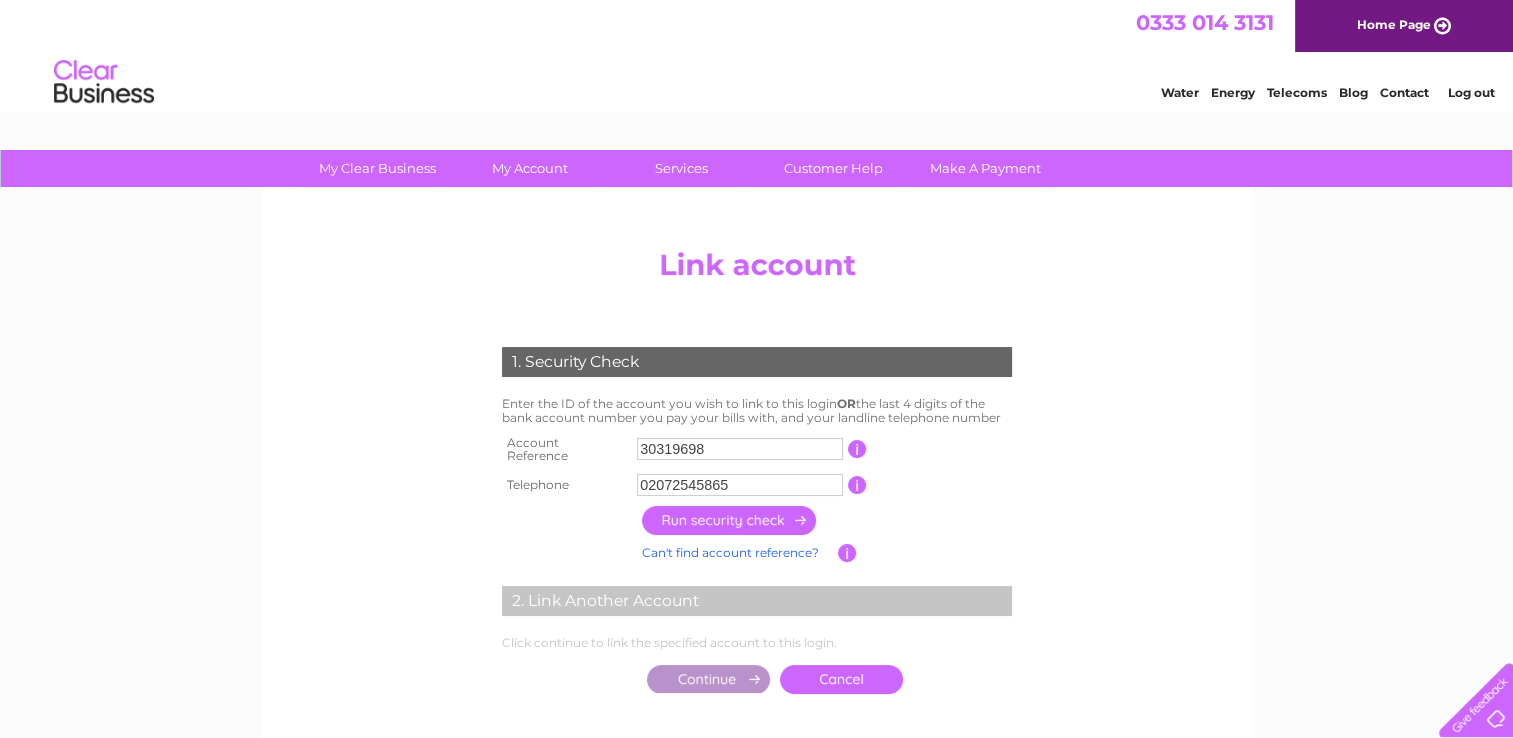 click at bounding box center (730, 520) 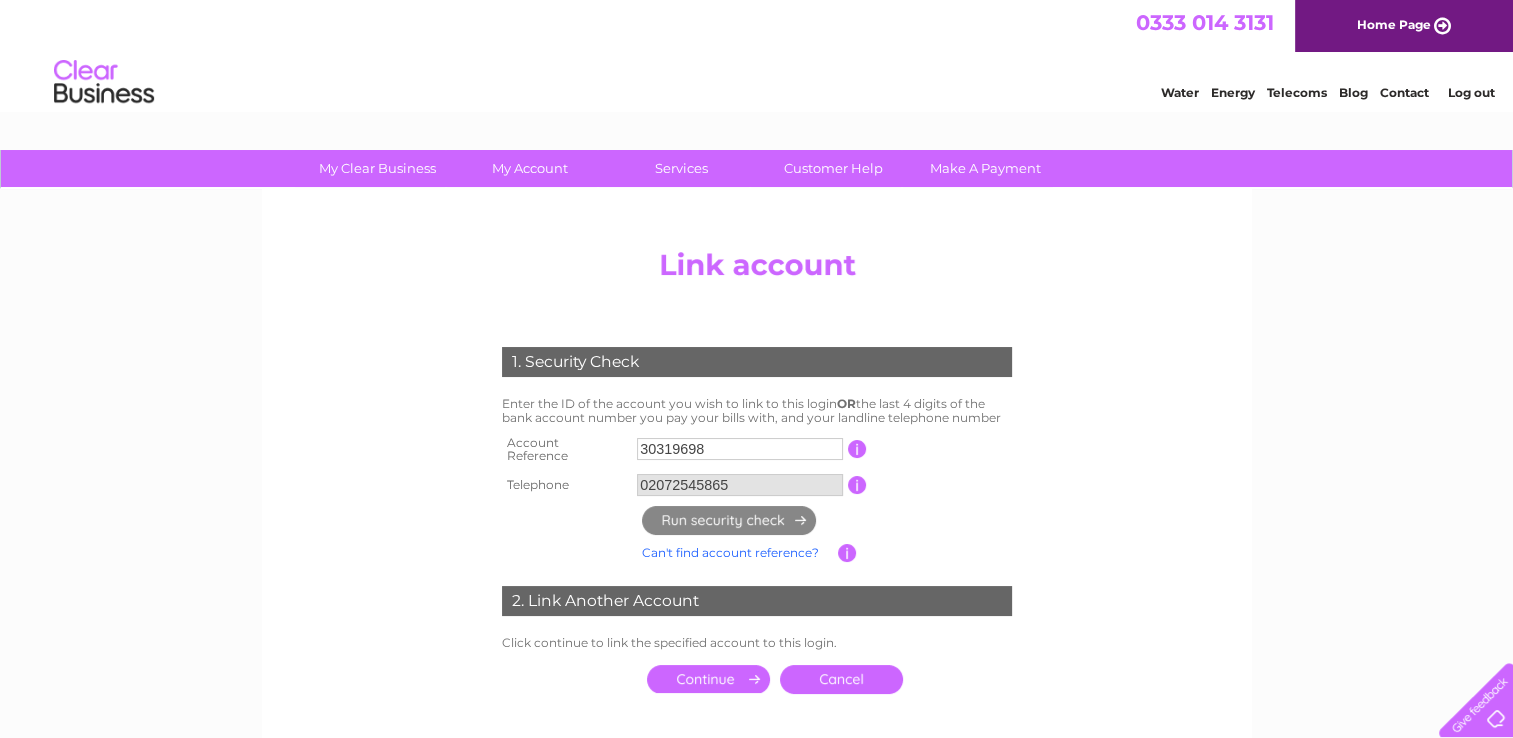 click at bounding box center (708, 679) 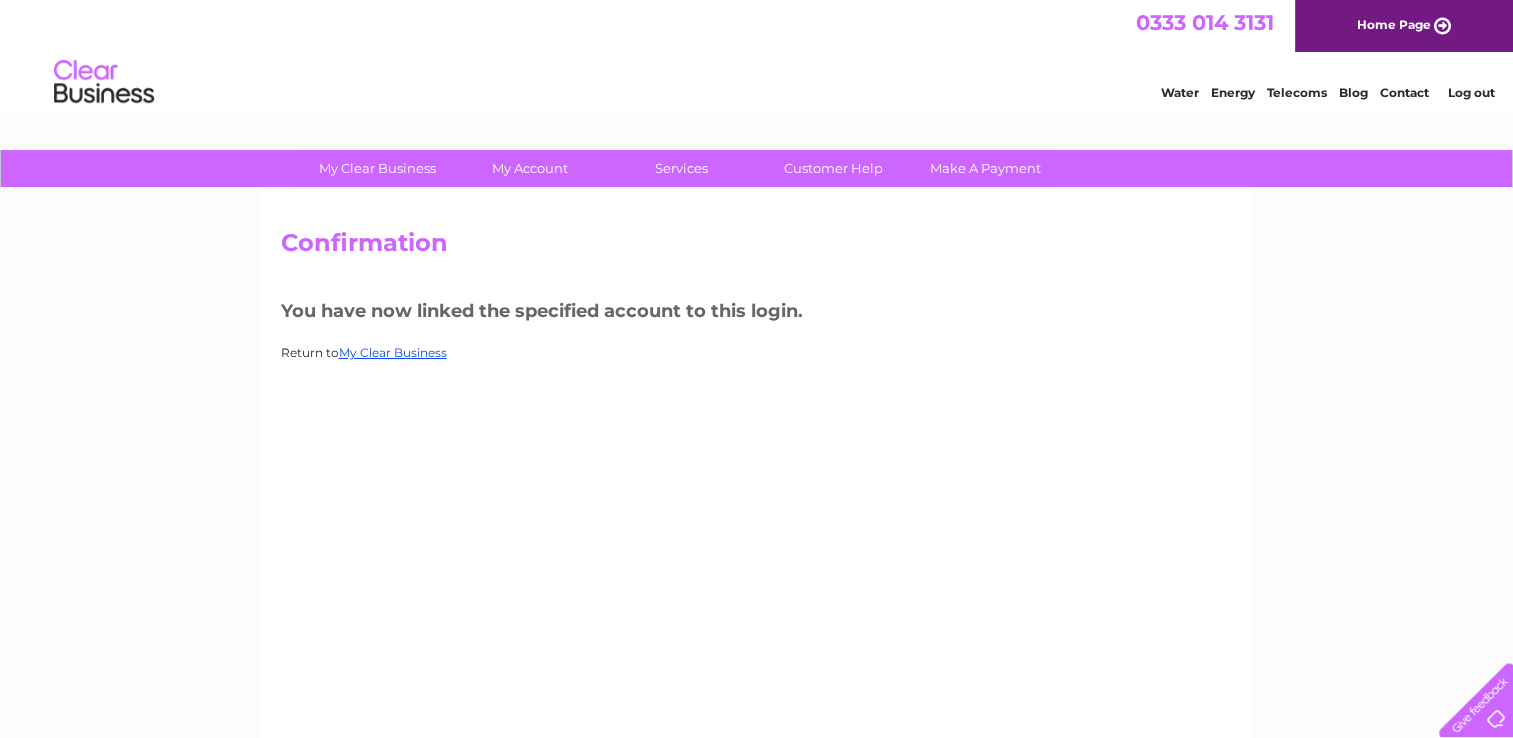 scroll, scrollTop: 0, scrollLeft: 0, axis: both 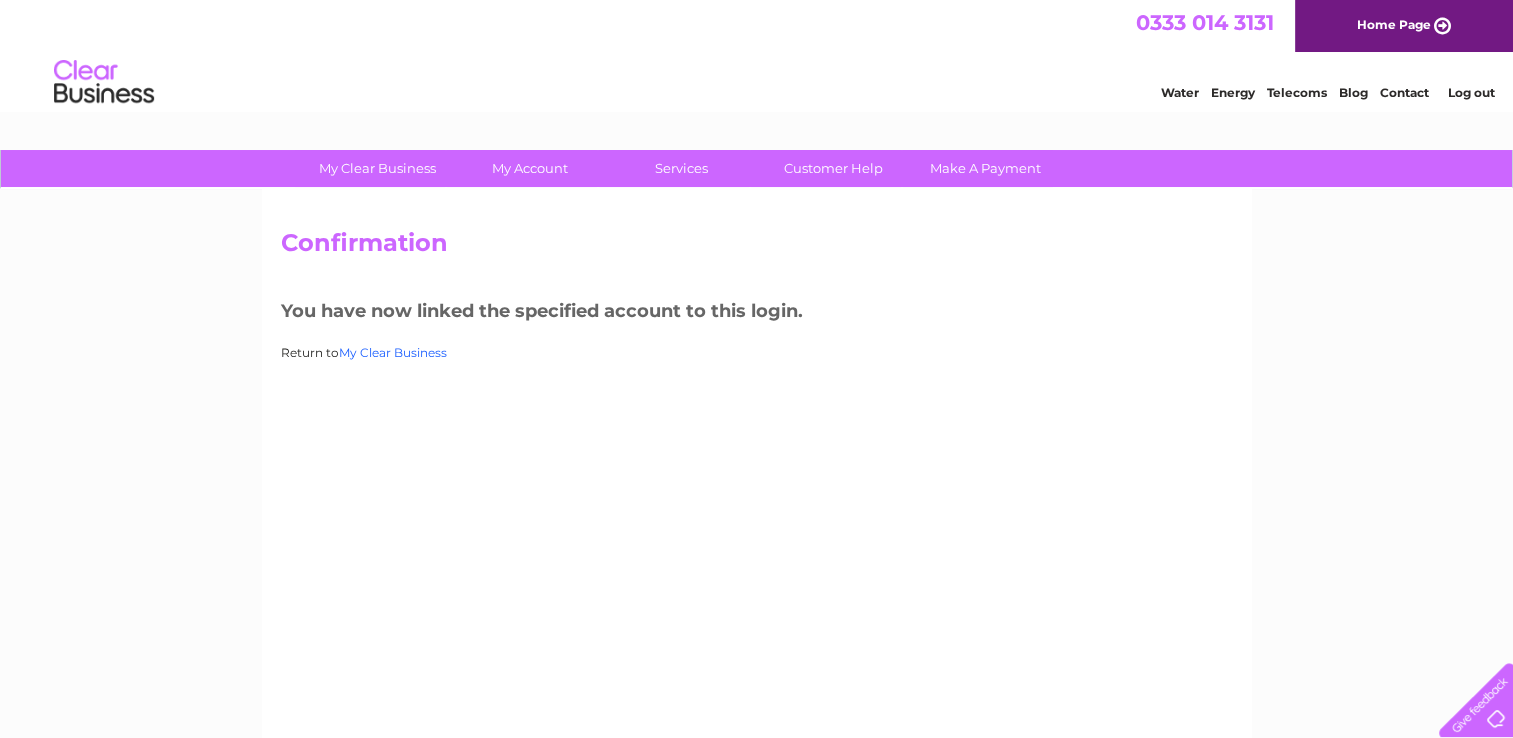 click on "My Clear Business" at bounding box center (393, 352) 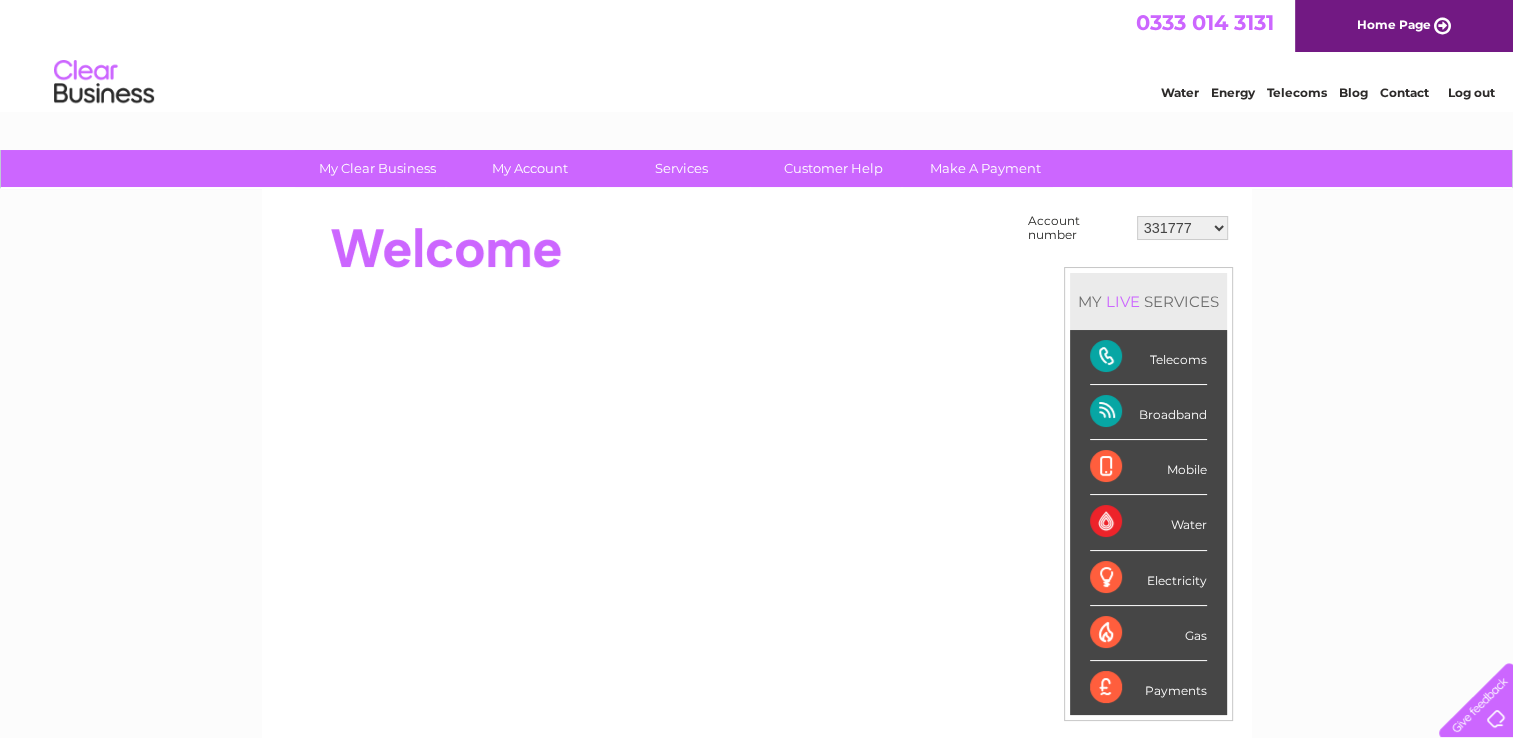 scroll, scrollTop: 0, scrollLeft: 0, axis: both 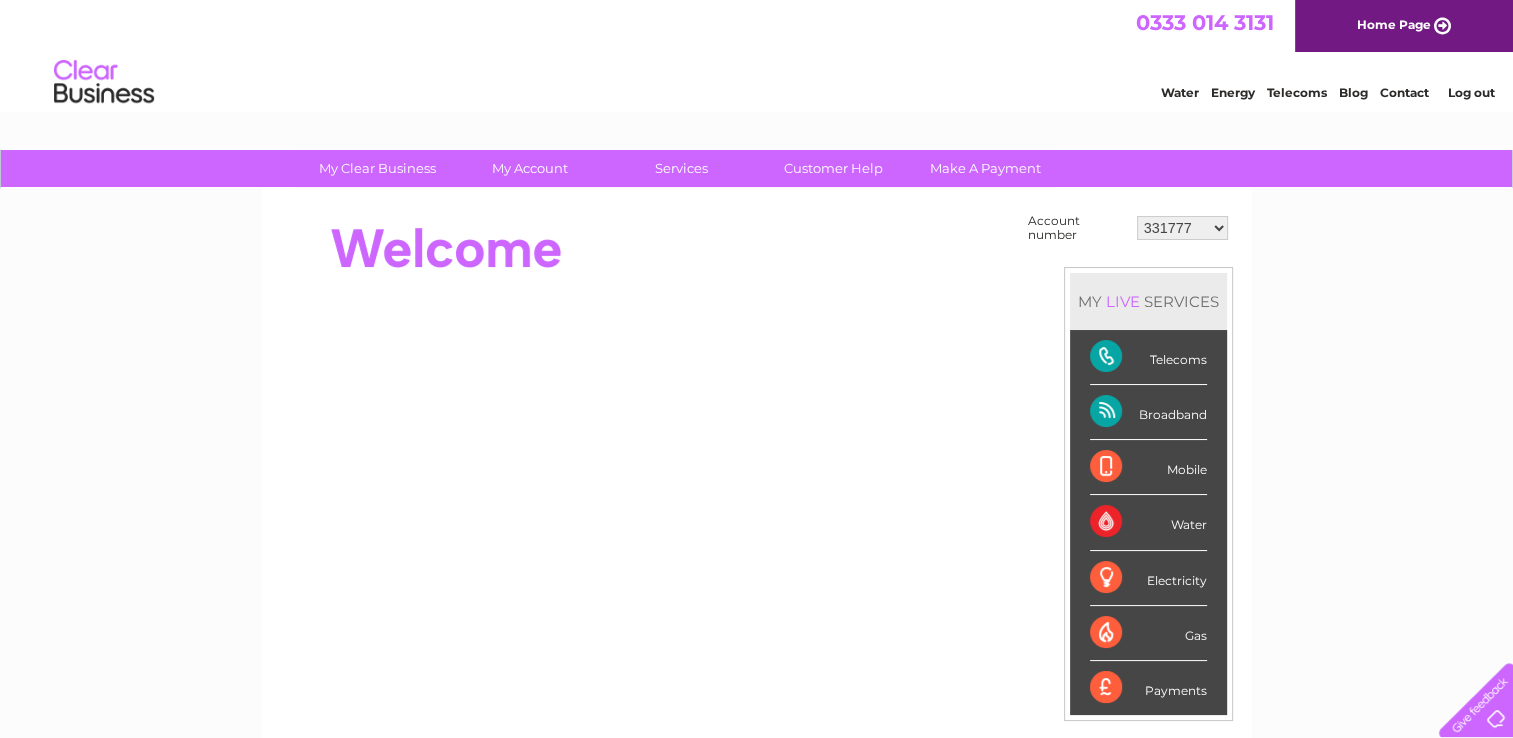 click on "331777
30319698" at bounding box center [1182, 228] 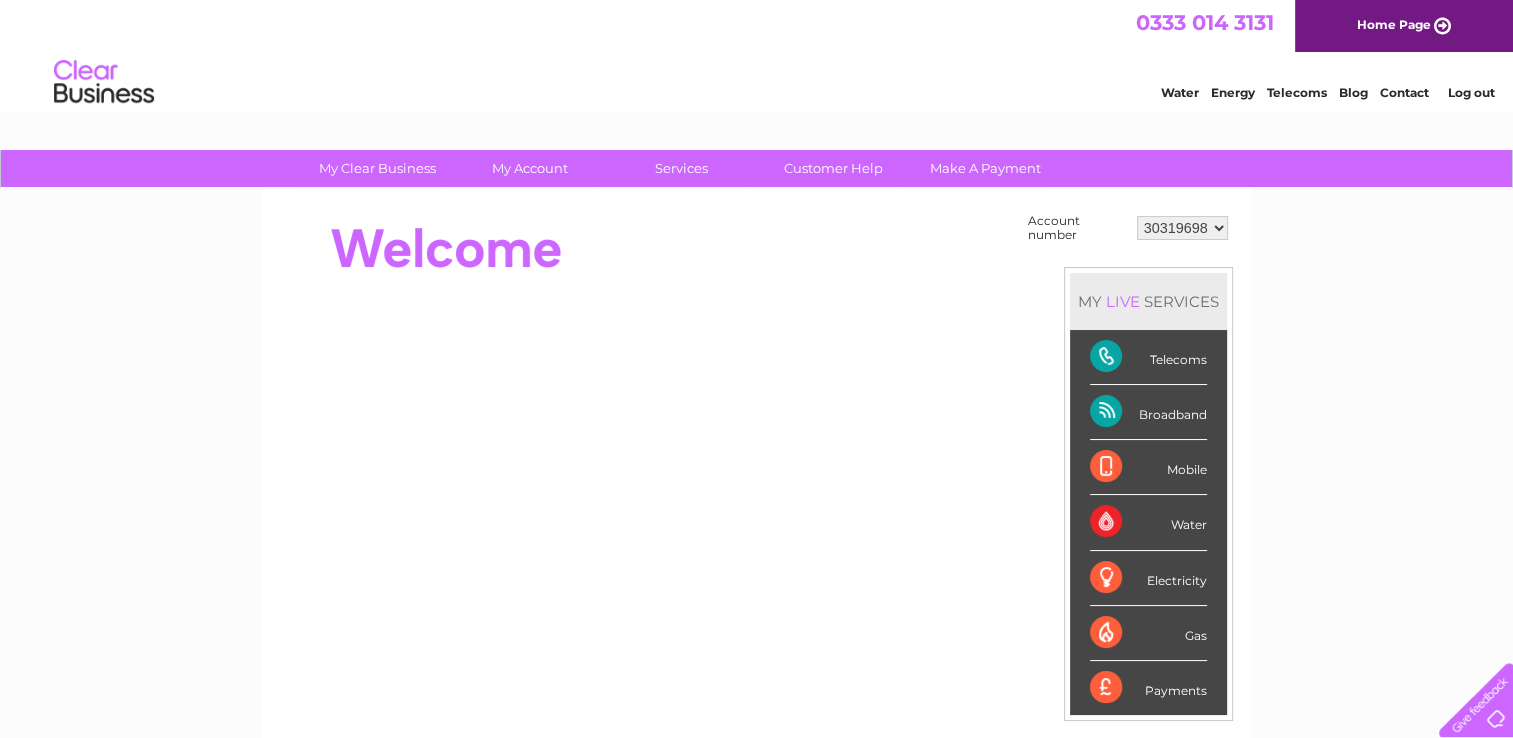 click on "331777
30319698" at bounding box center (1182, 228) 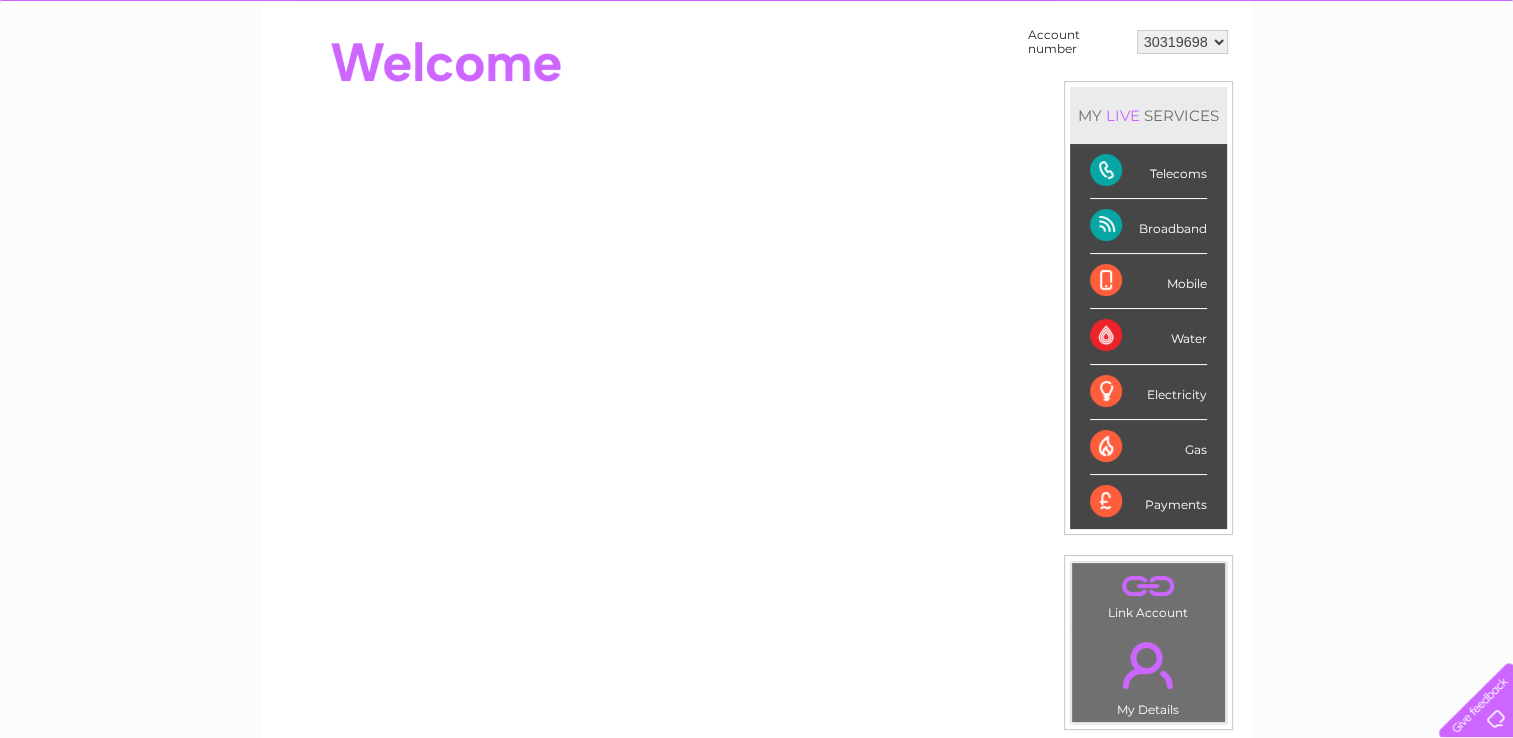 scroll, scrollTop: 0, scrollLeft: 0, axis: both 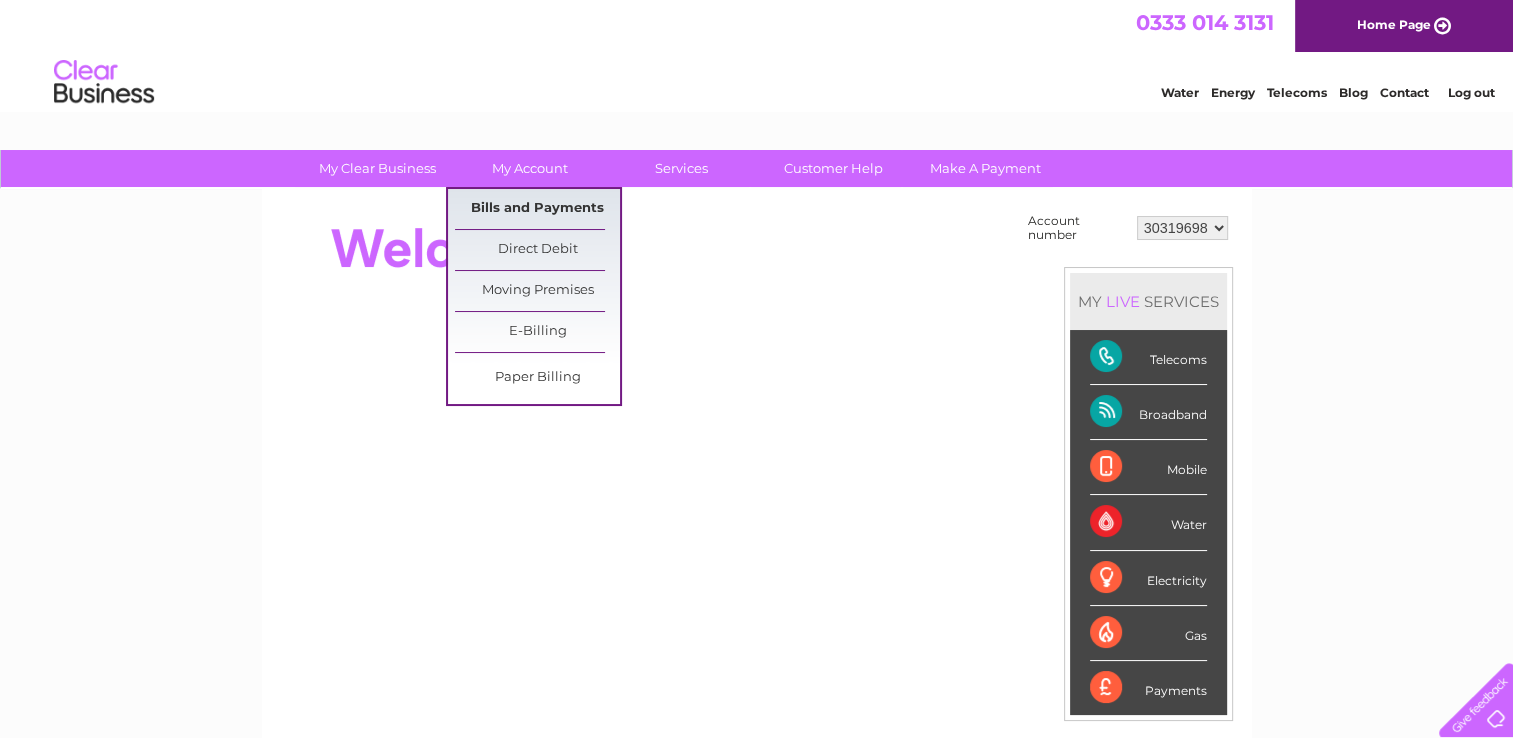 click on "Bills and Payments" at bounding box center [537, 209] 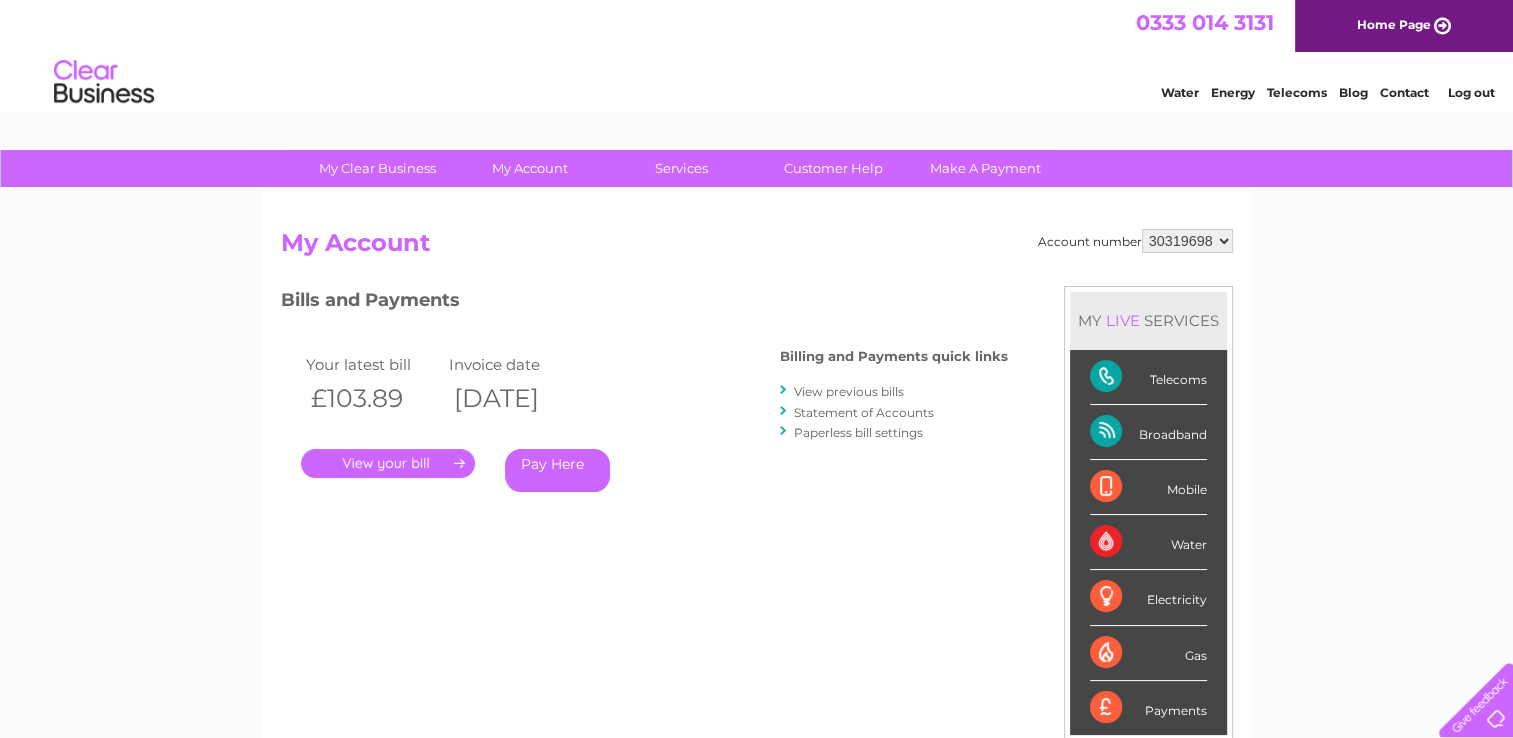scroll, scrollTop: 0, scrollLeft: 0, axis: both 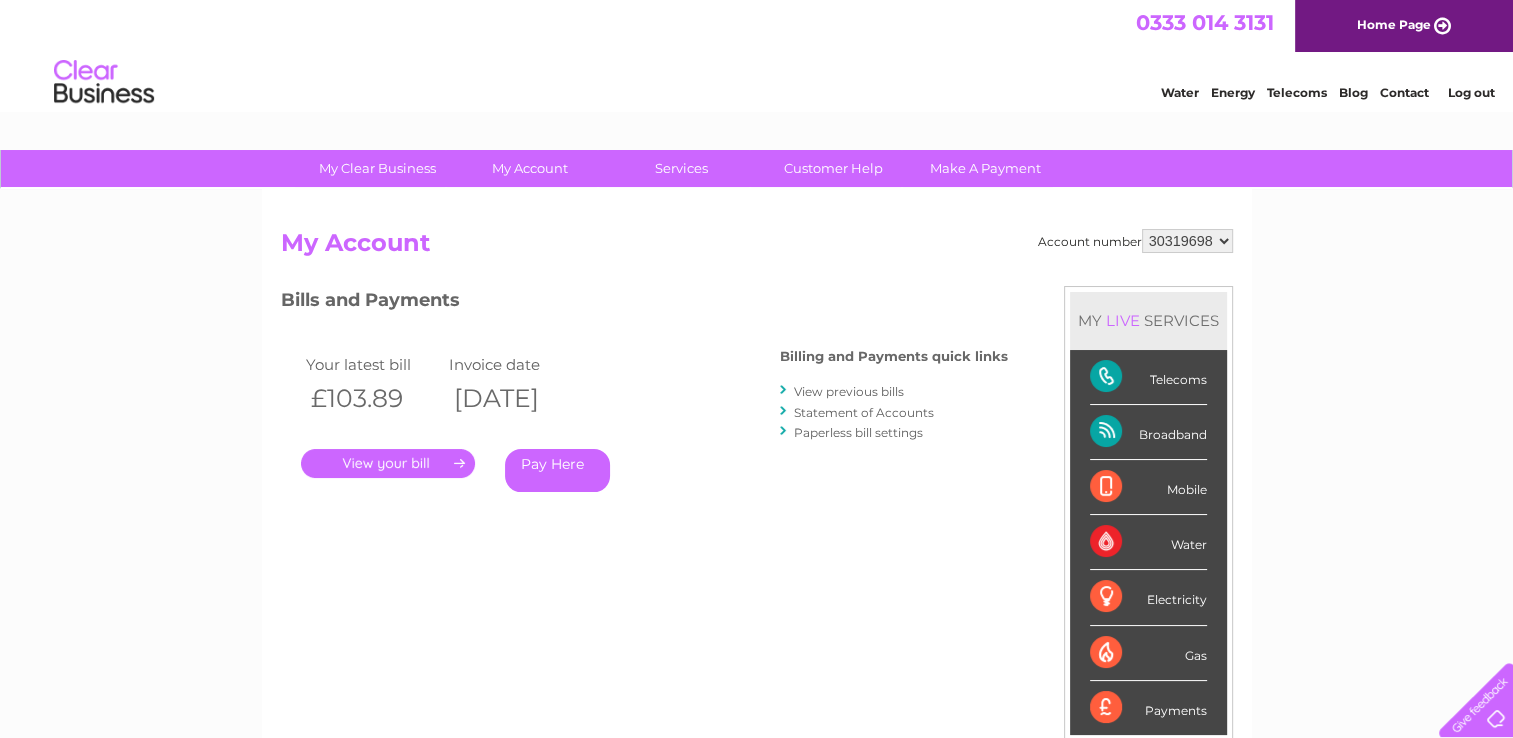 click on "." at bounding box center [388, 463] 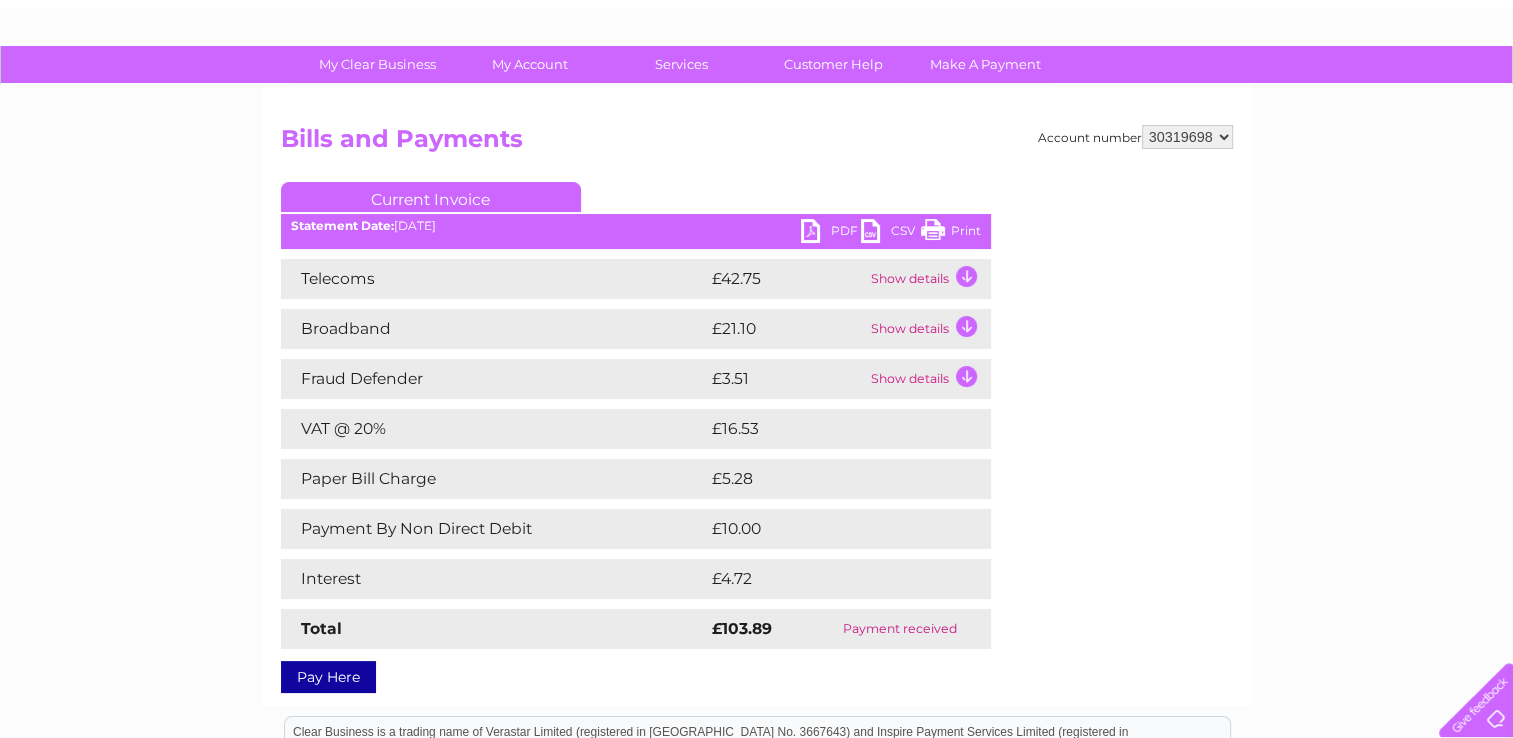scroll, scrollTop: 76, scrollLeft: 0, axis: vertical 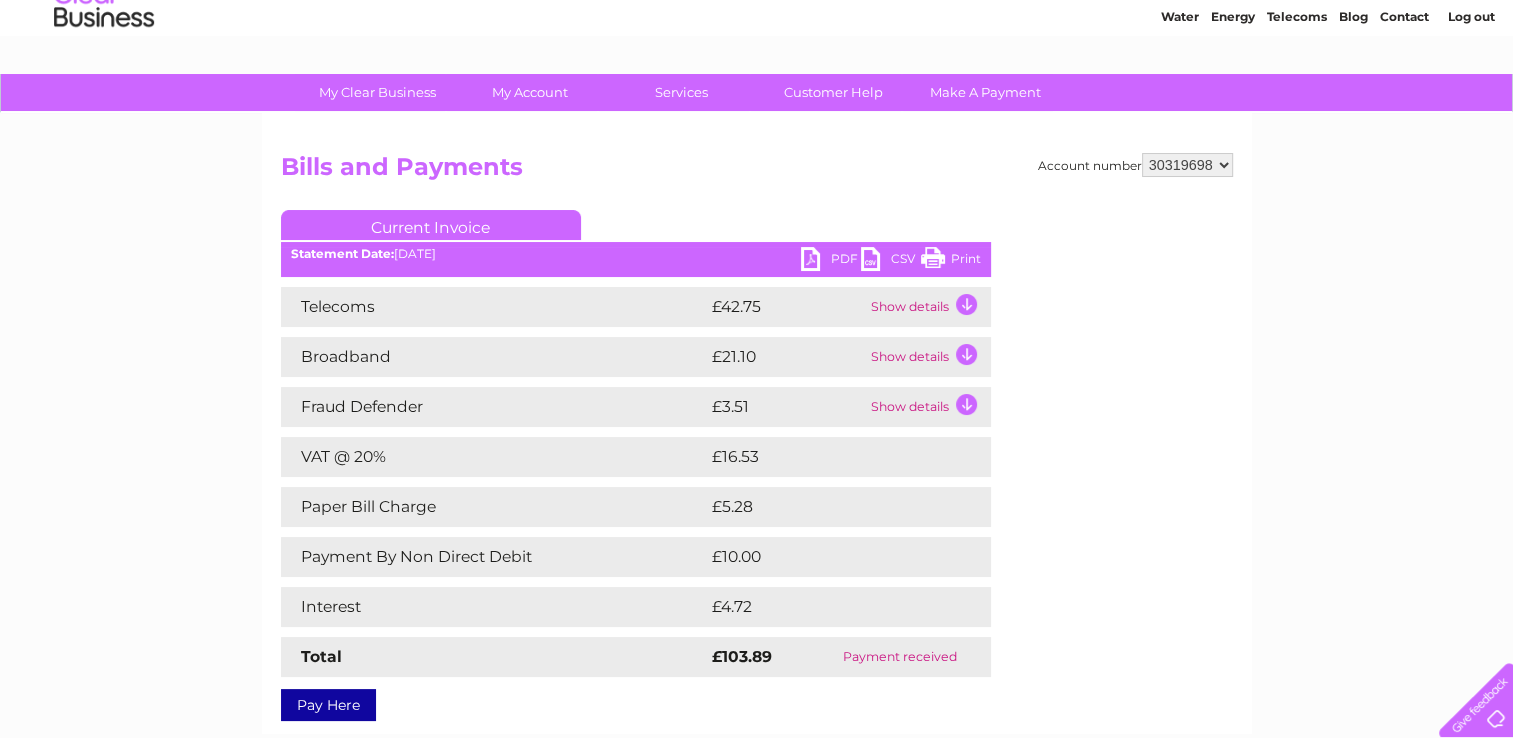 click on "Show details" at bounding box center (928, 307) 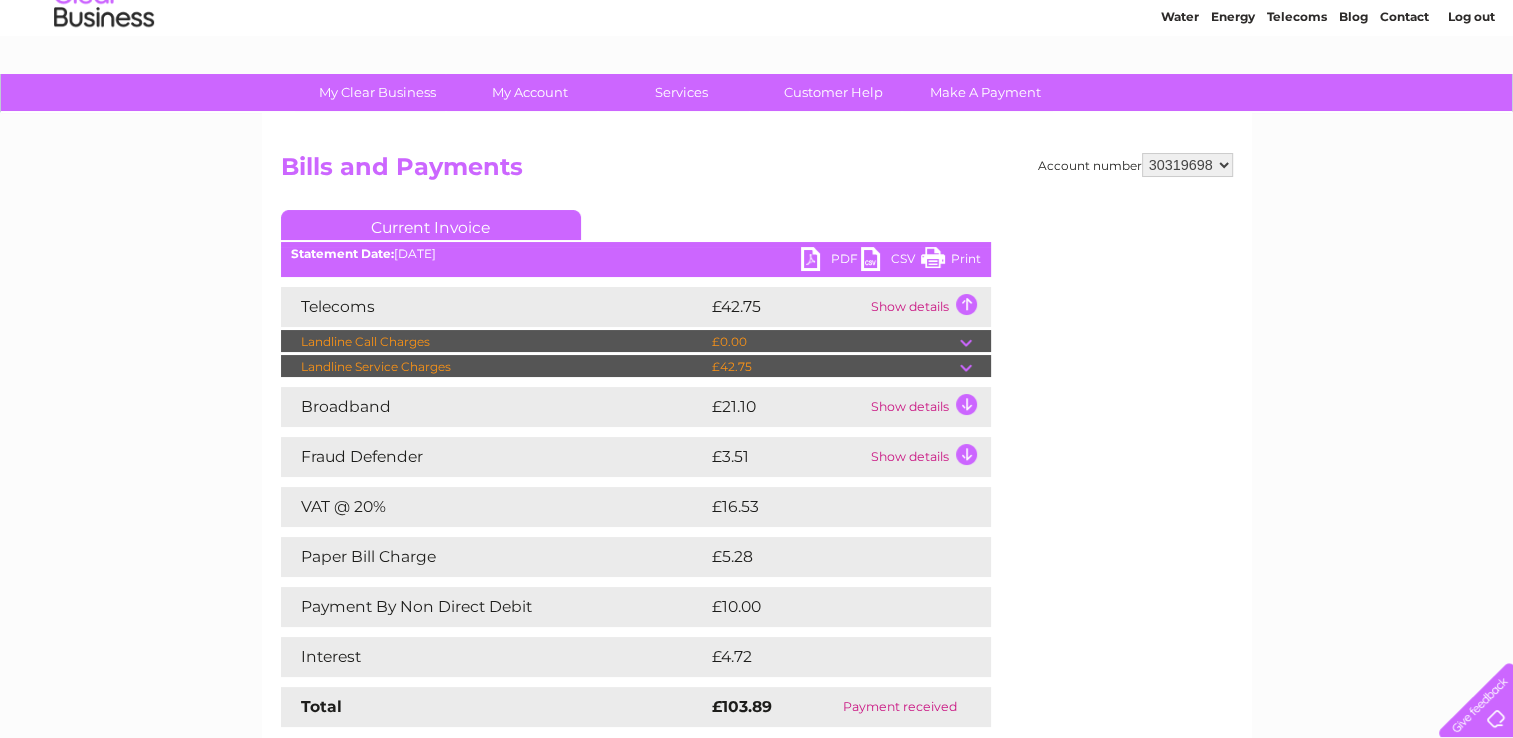 click at bounding box center [975, 367] 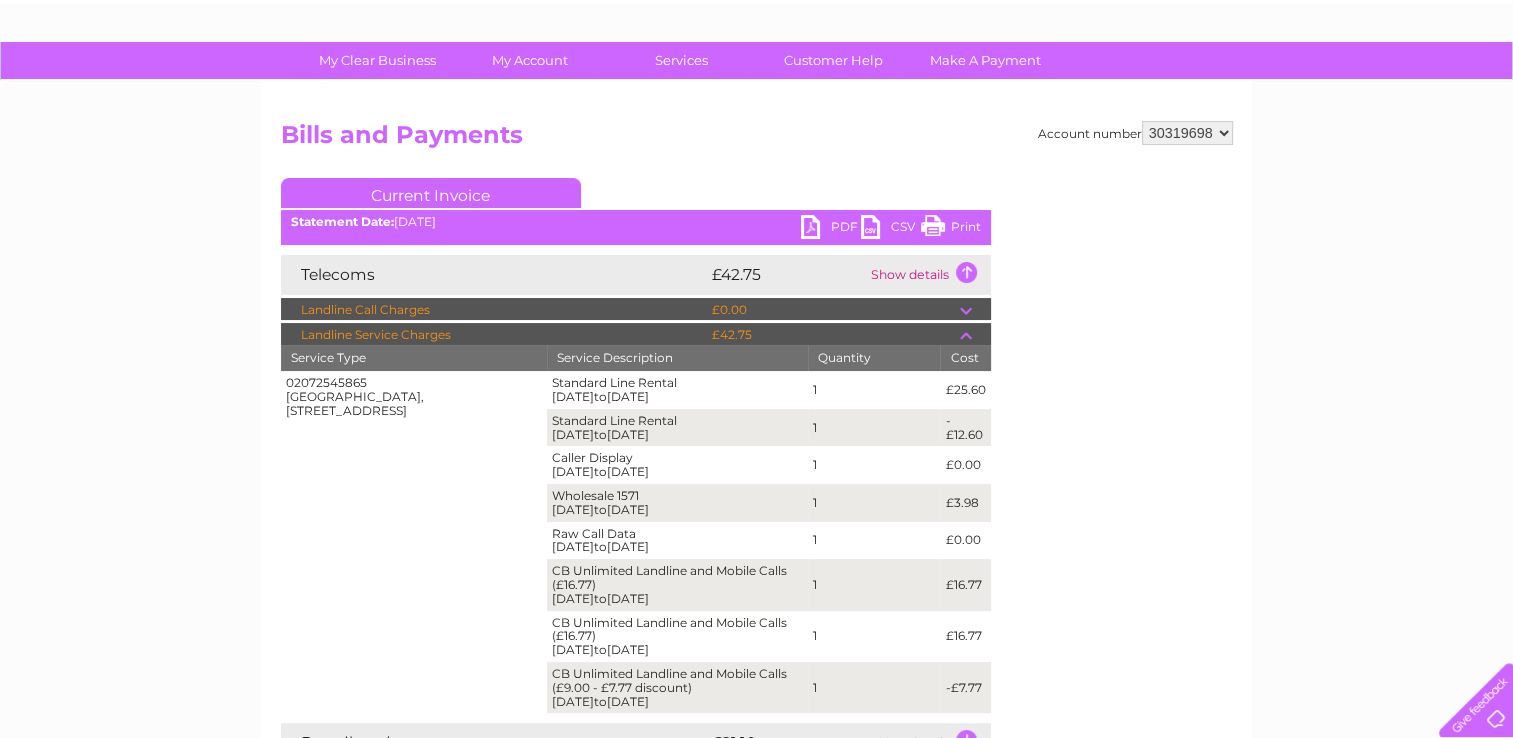 scroll, scrollTop: 102, scrollLeft: 0, axis: vertical 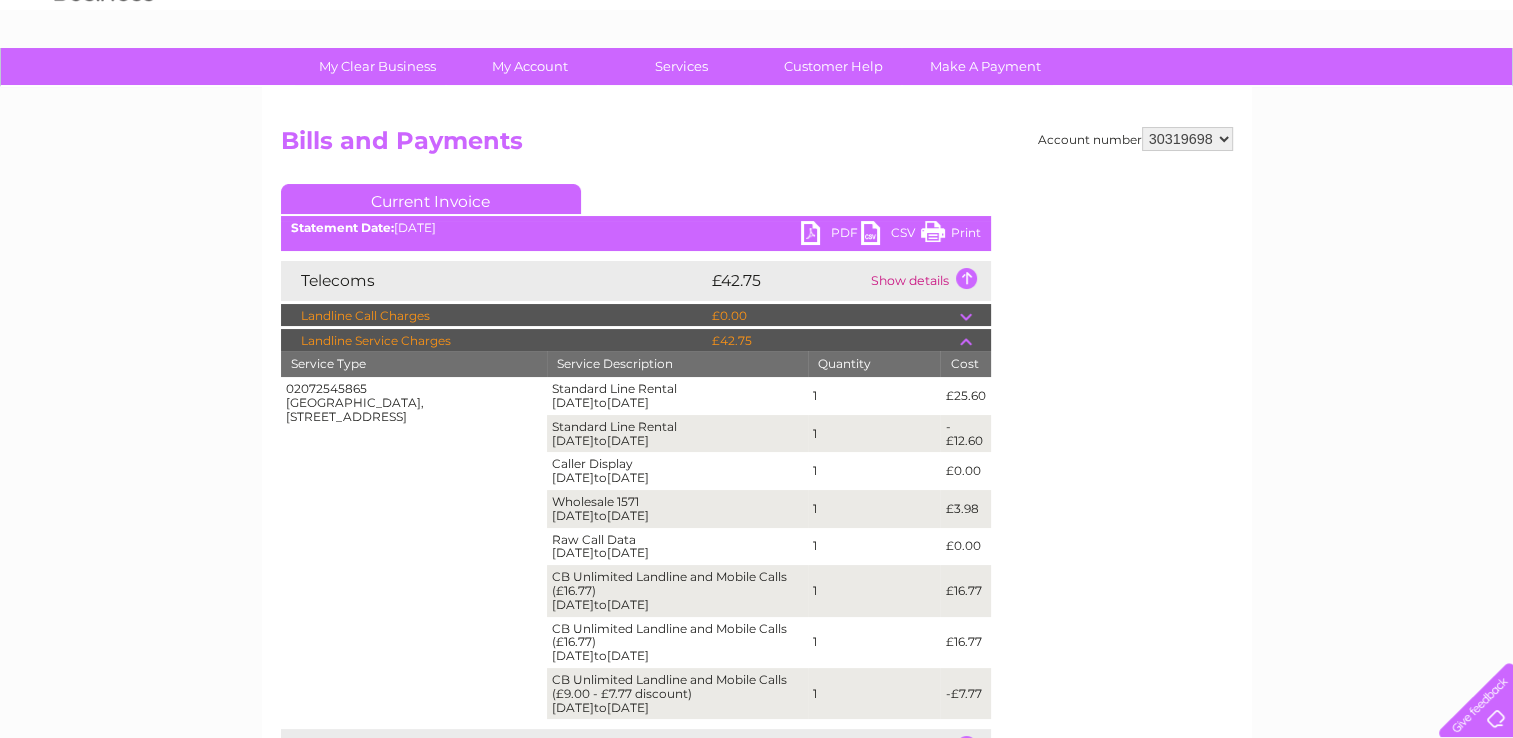 click on "331777
30319698" at bounding box center (1187, 139) 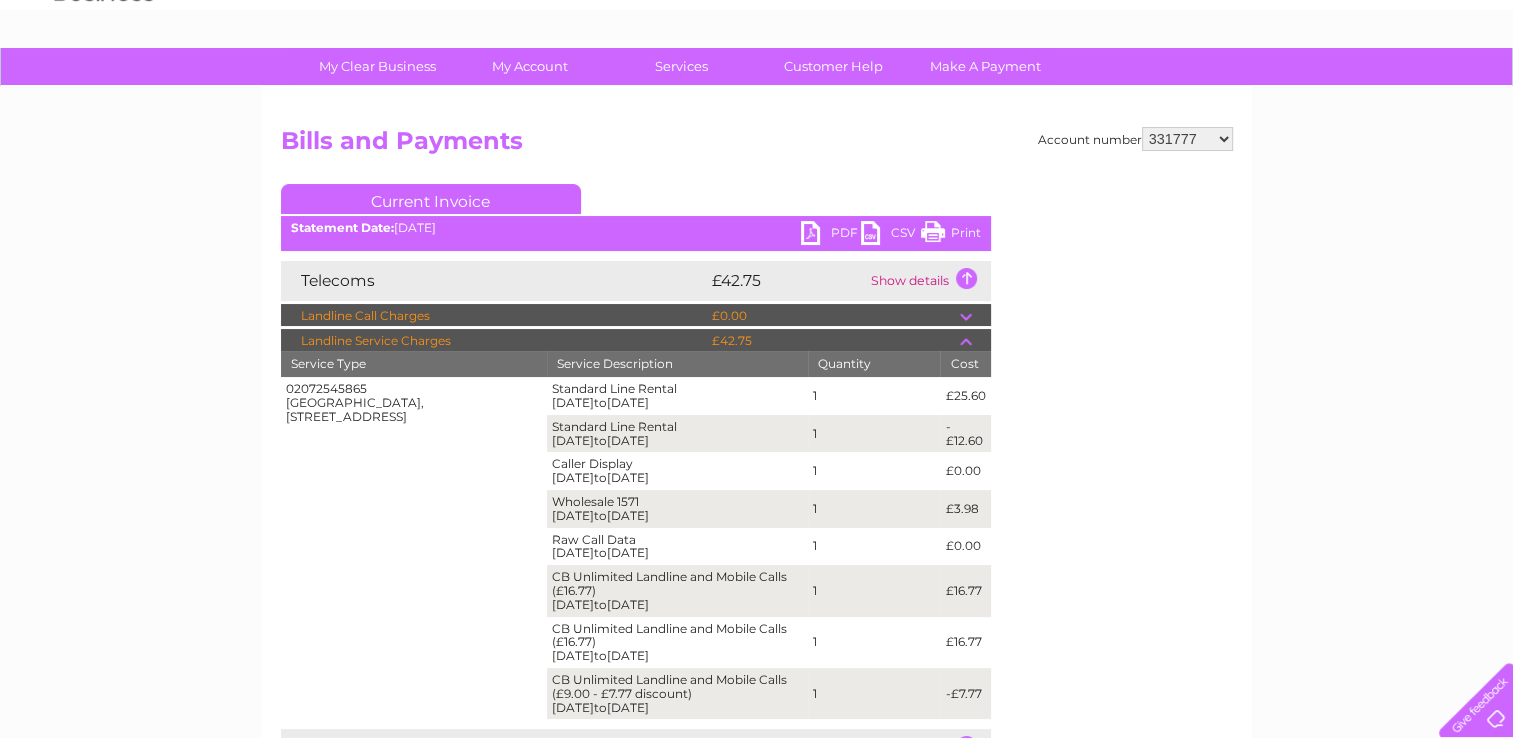 click on "331777
30319698" at bounding box center (1187, 139) 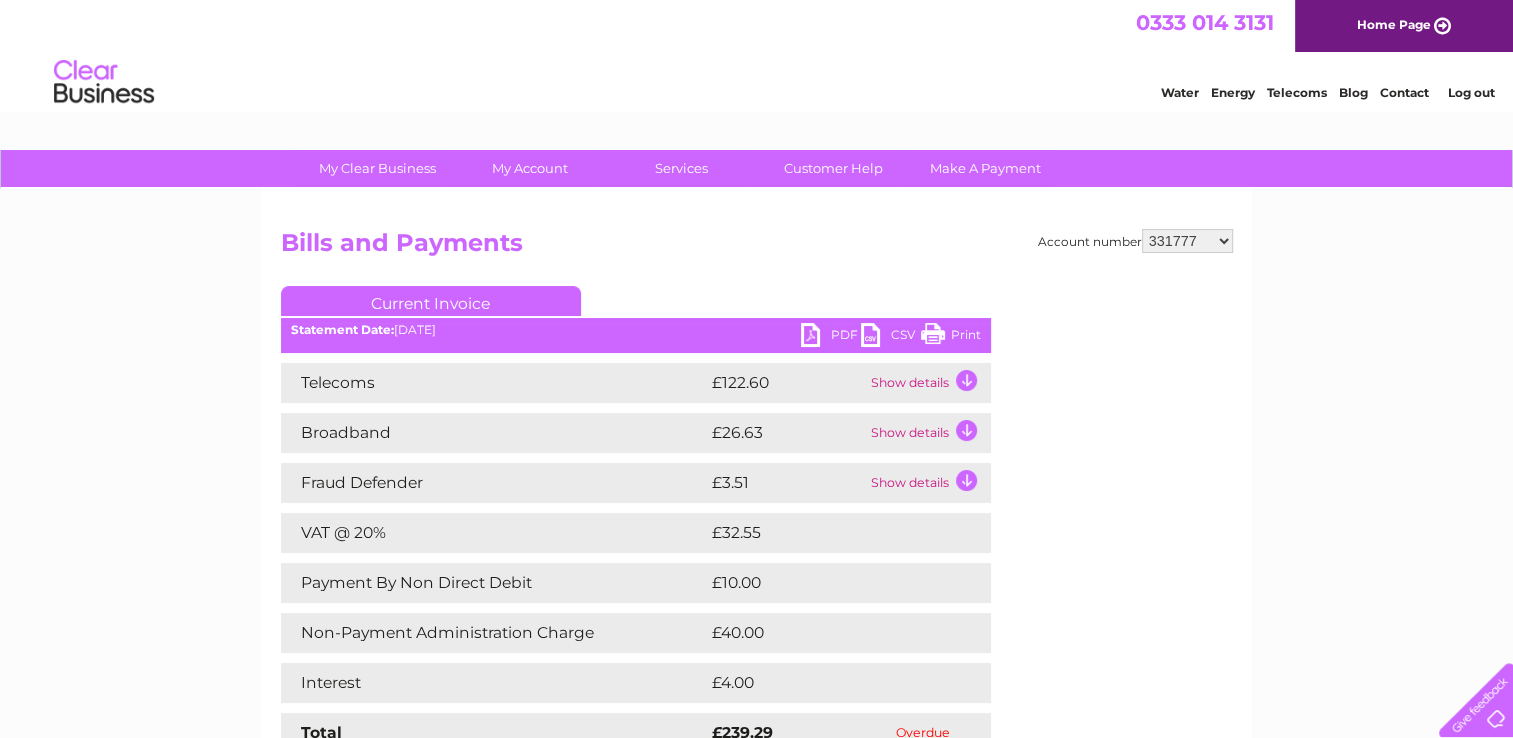 scroll, scrollTop: 151, scrollLeft: 0, axis: vertical 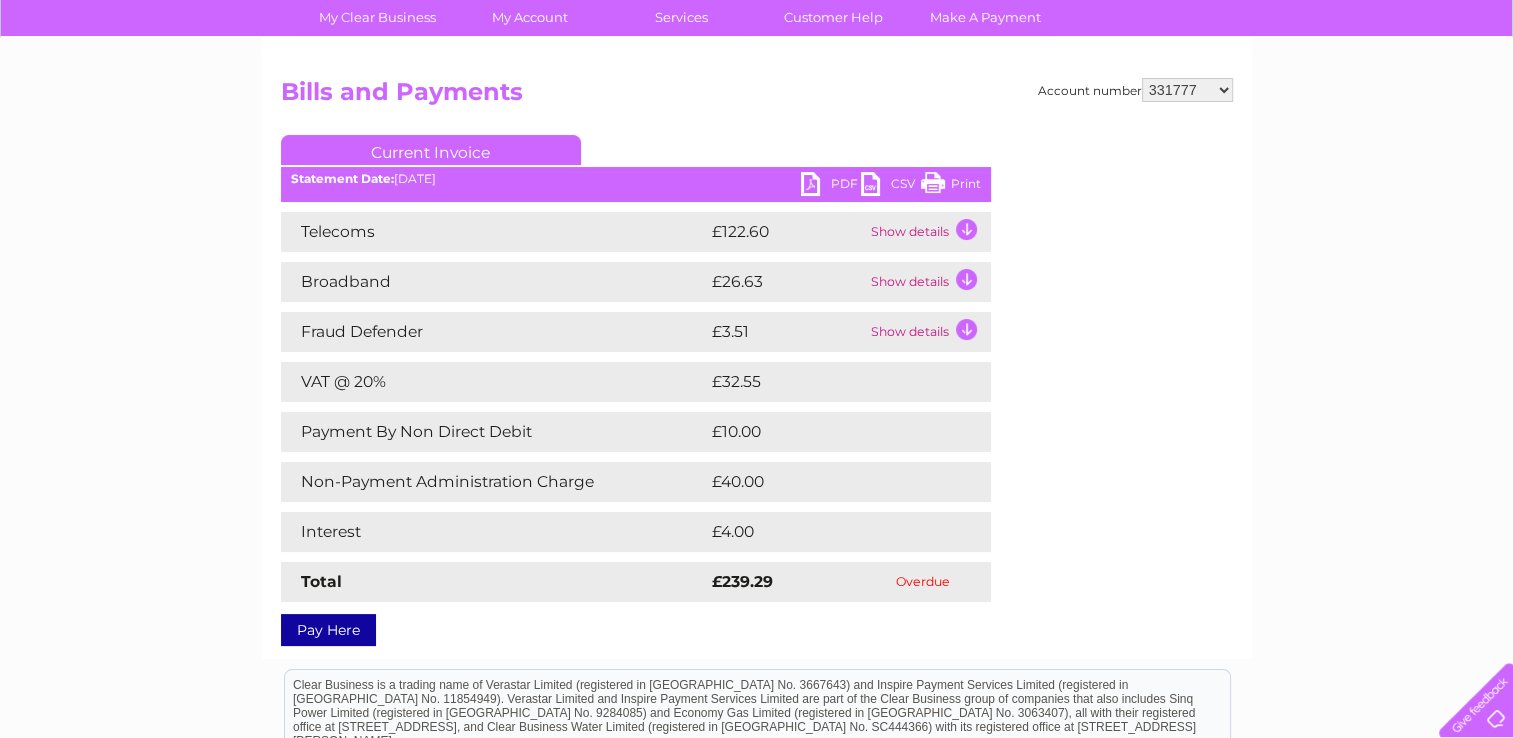 click on "331777
30319698" at bounding box center (1187, 90) 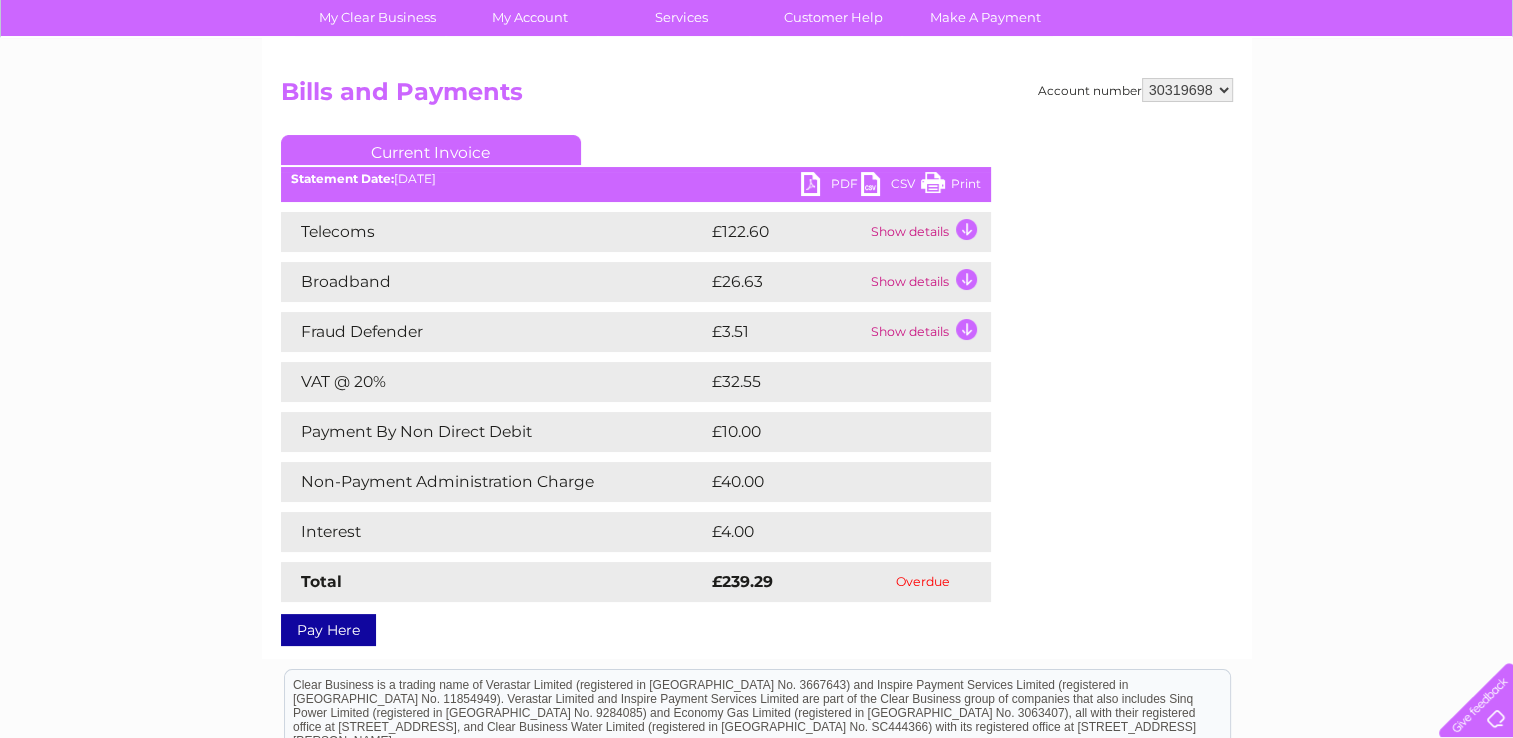 click on "331777
30319698" at bounding box center [1187, 90] 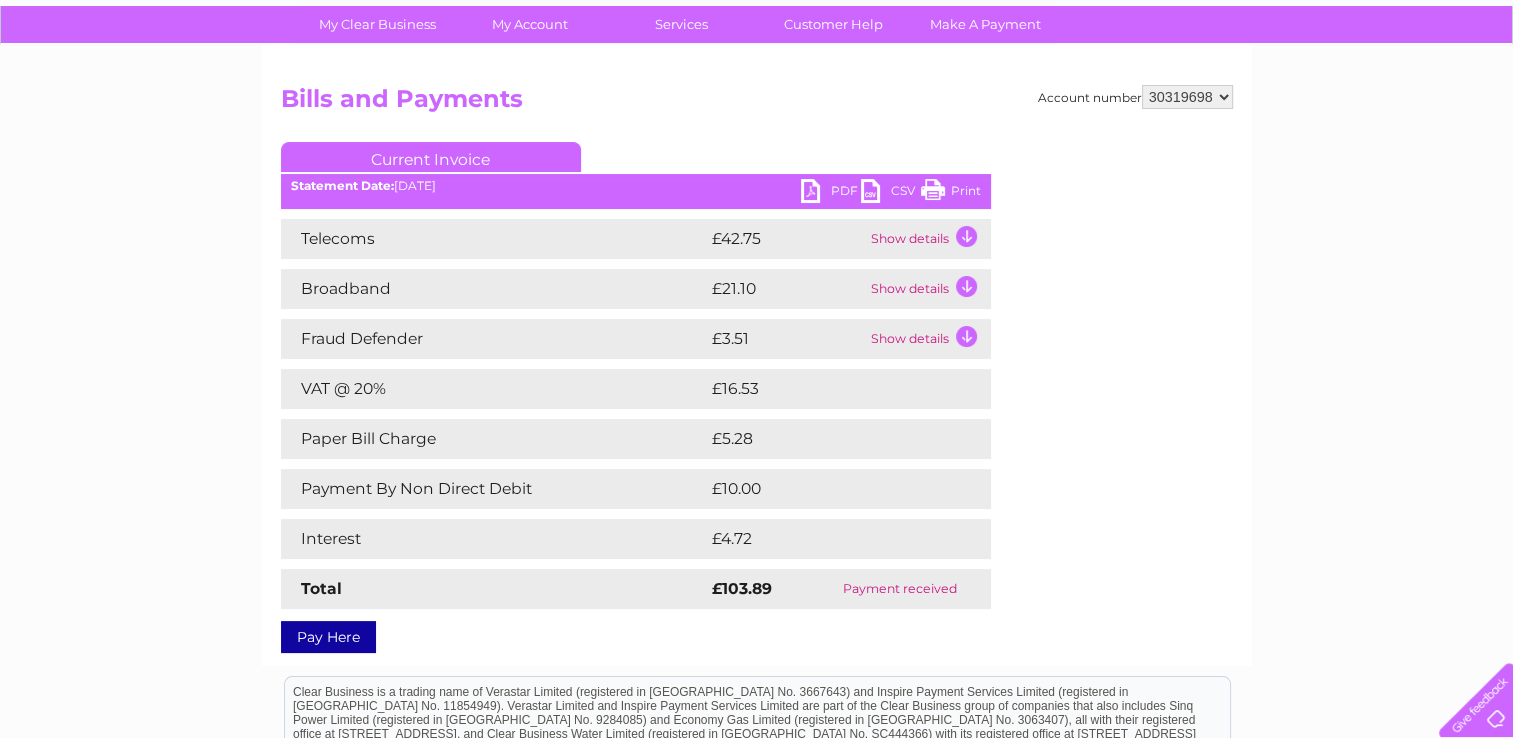 scroll, scrollTop: 143, scrollLeft: 0, axis: vertical 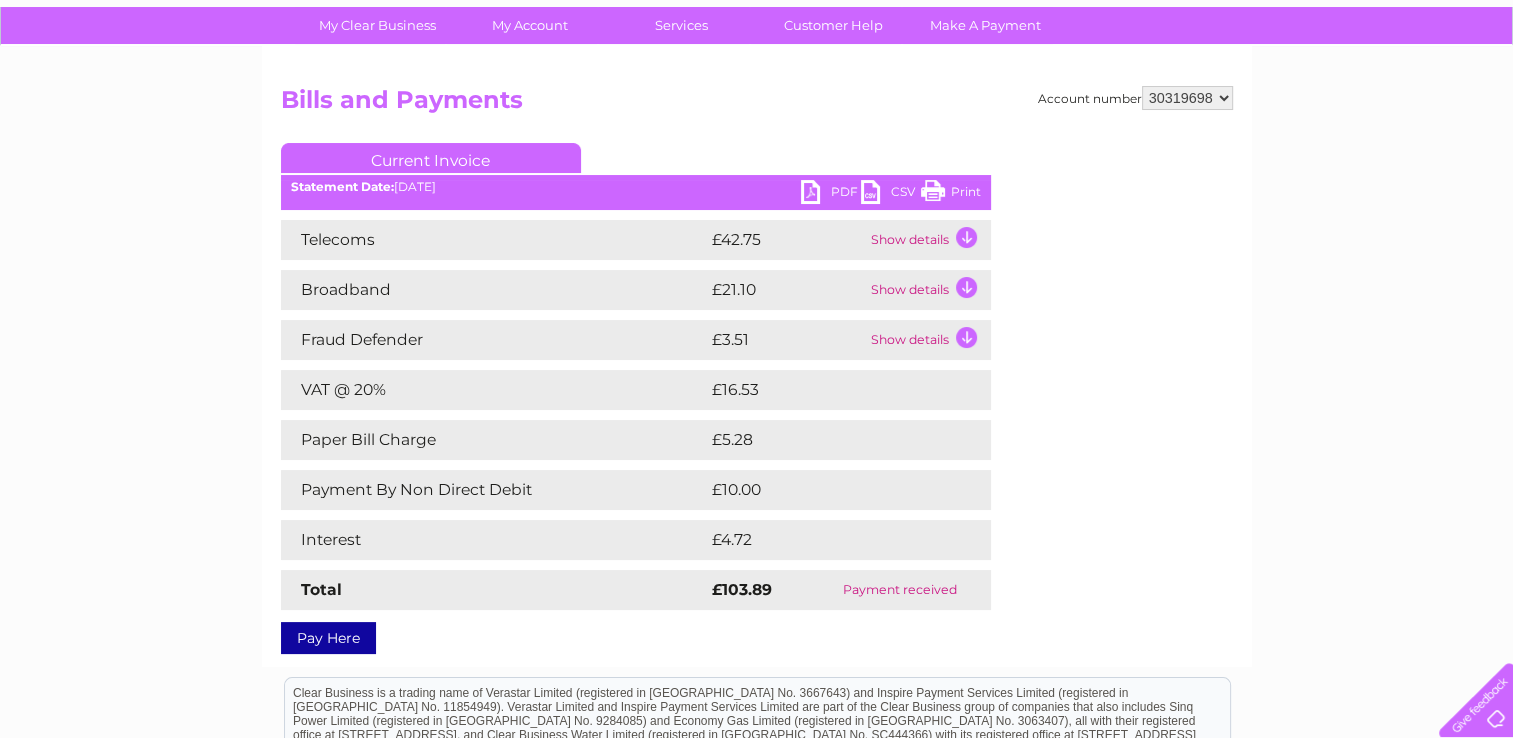 click on "331777
30319698" at bounding box center [1187, 98] 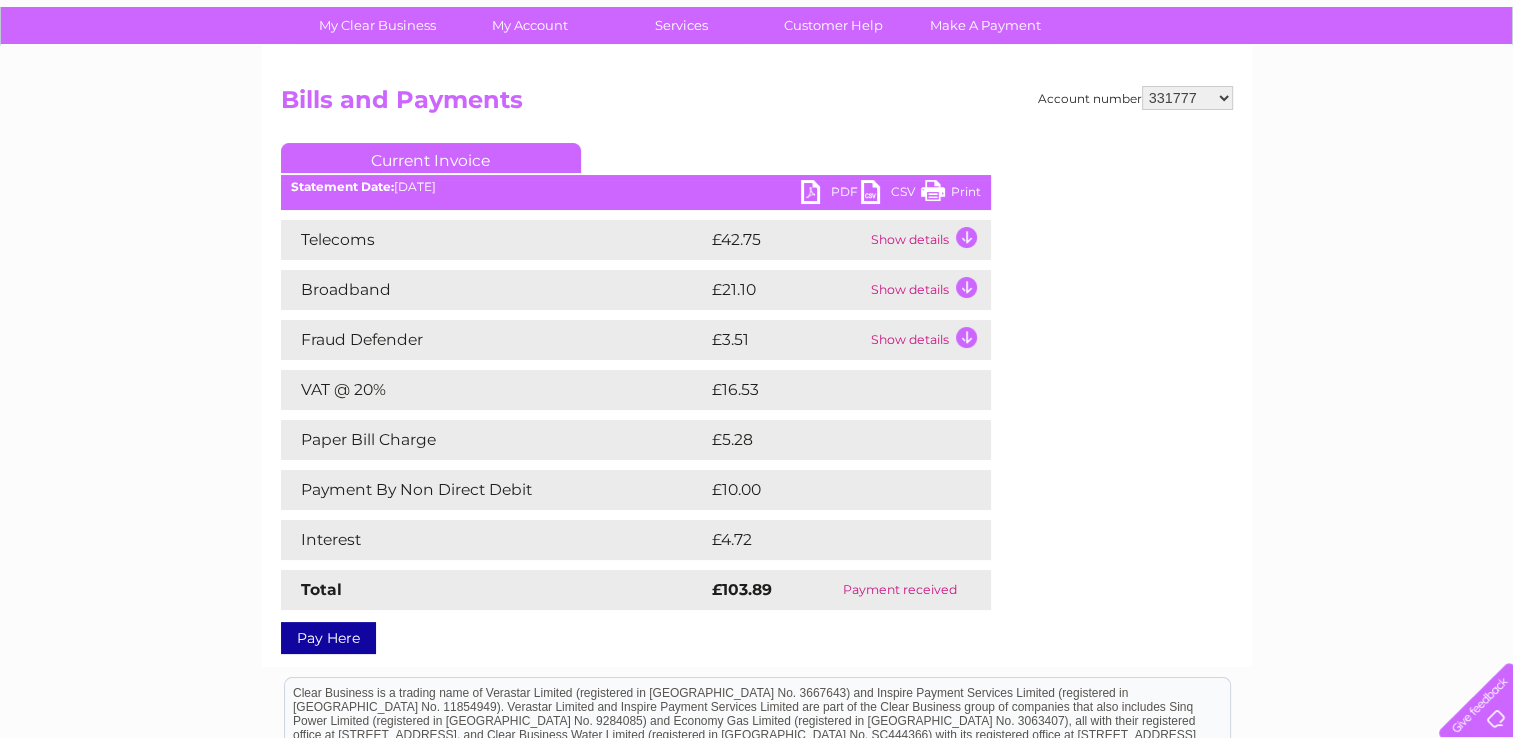 click on "331777
30319698" at bounding box center (1187, 98) 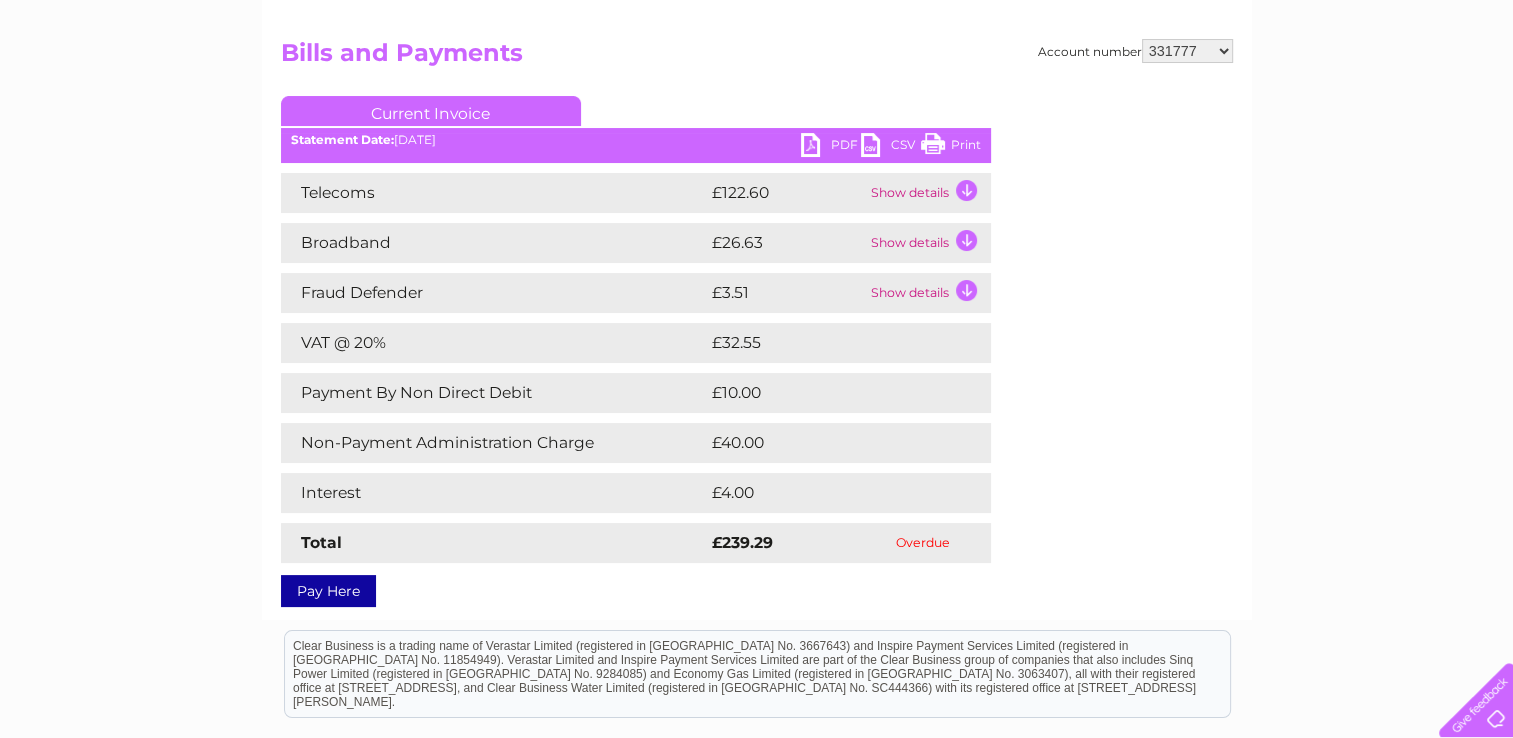 scroll, scrollTop: 189, scrollLeft: 0, axis: vertical 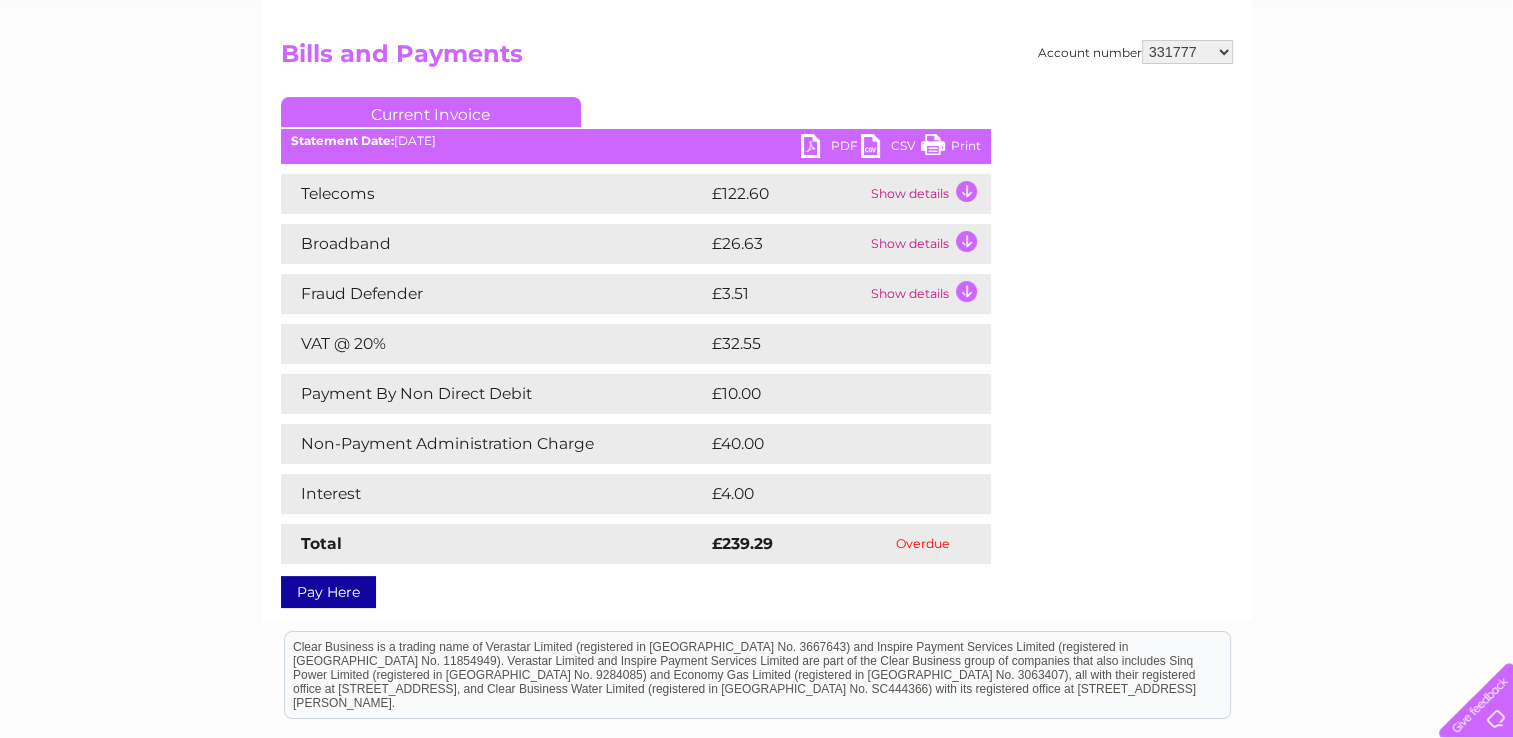 click on "331777
30319698" at bounding box center [1187, 52] 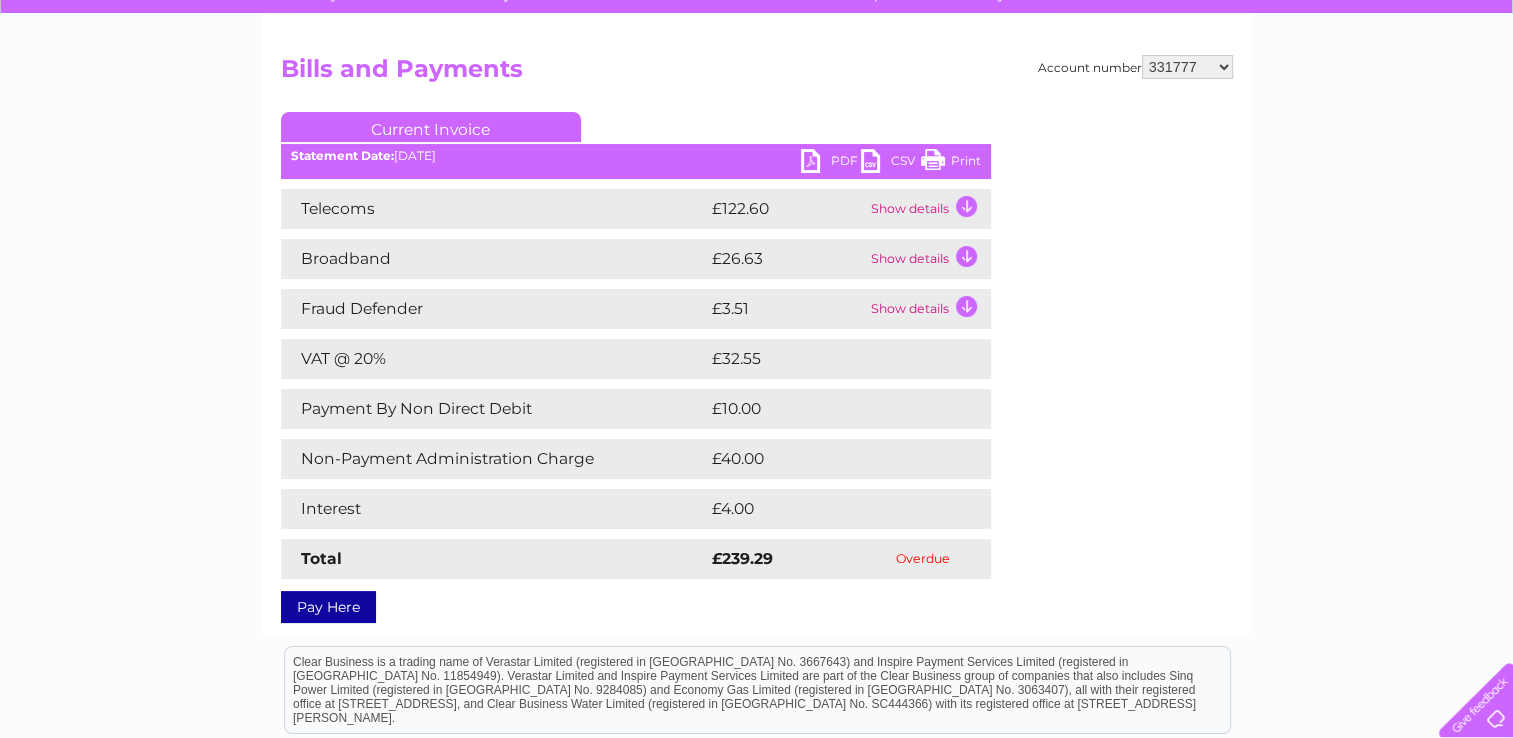 scroll, scrollTop: 170, scrollLeft: 0, axis: vertical 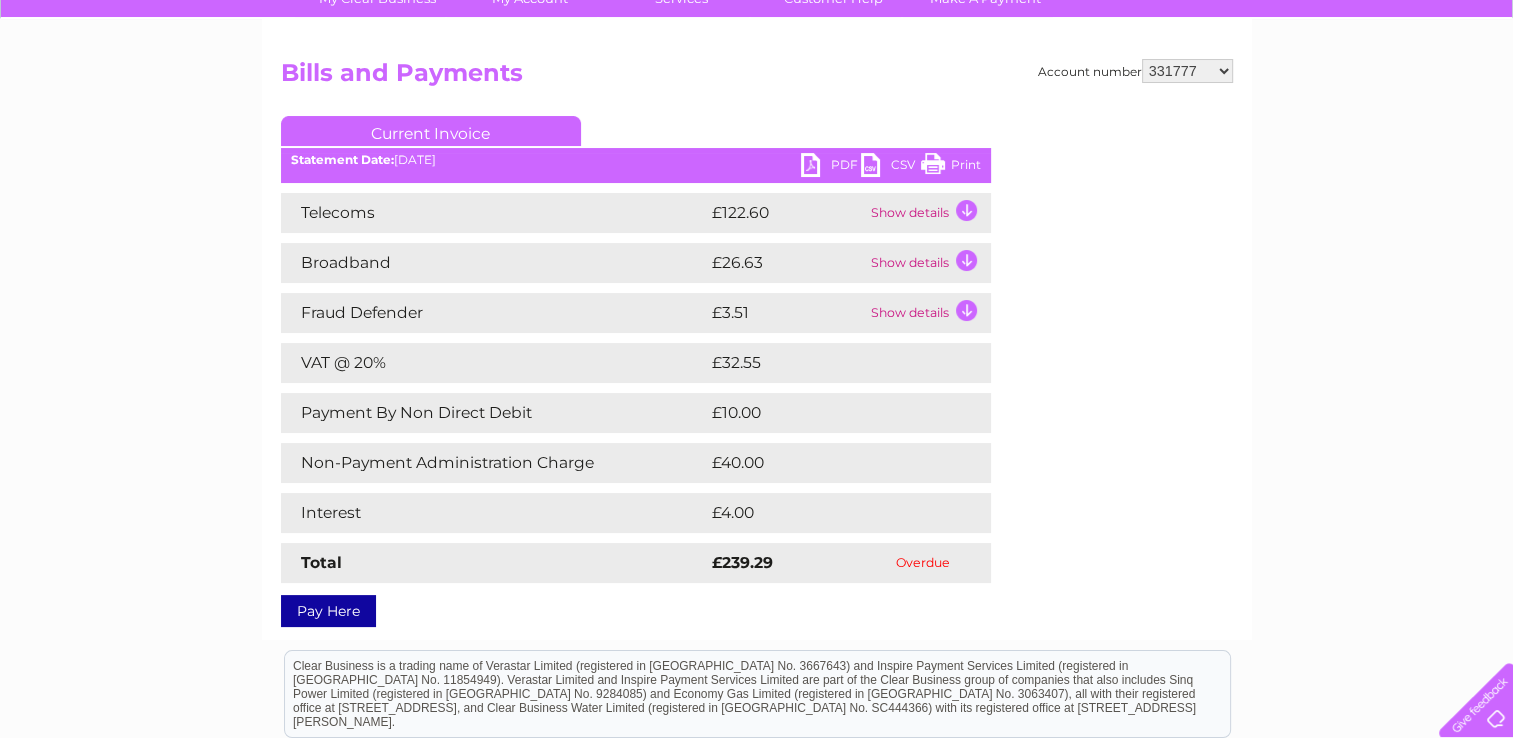 click on "Bills and Payments" at bounding box center (757, 78) 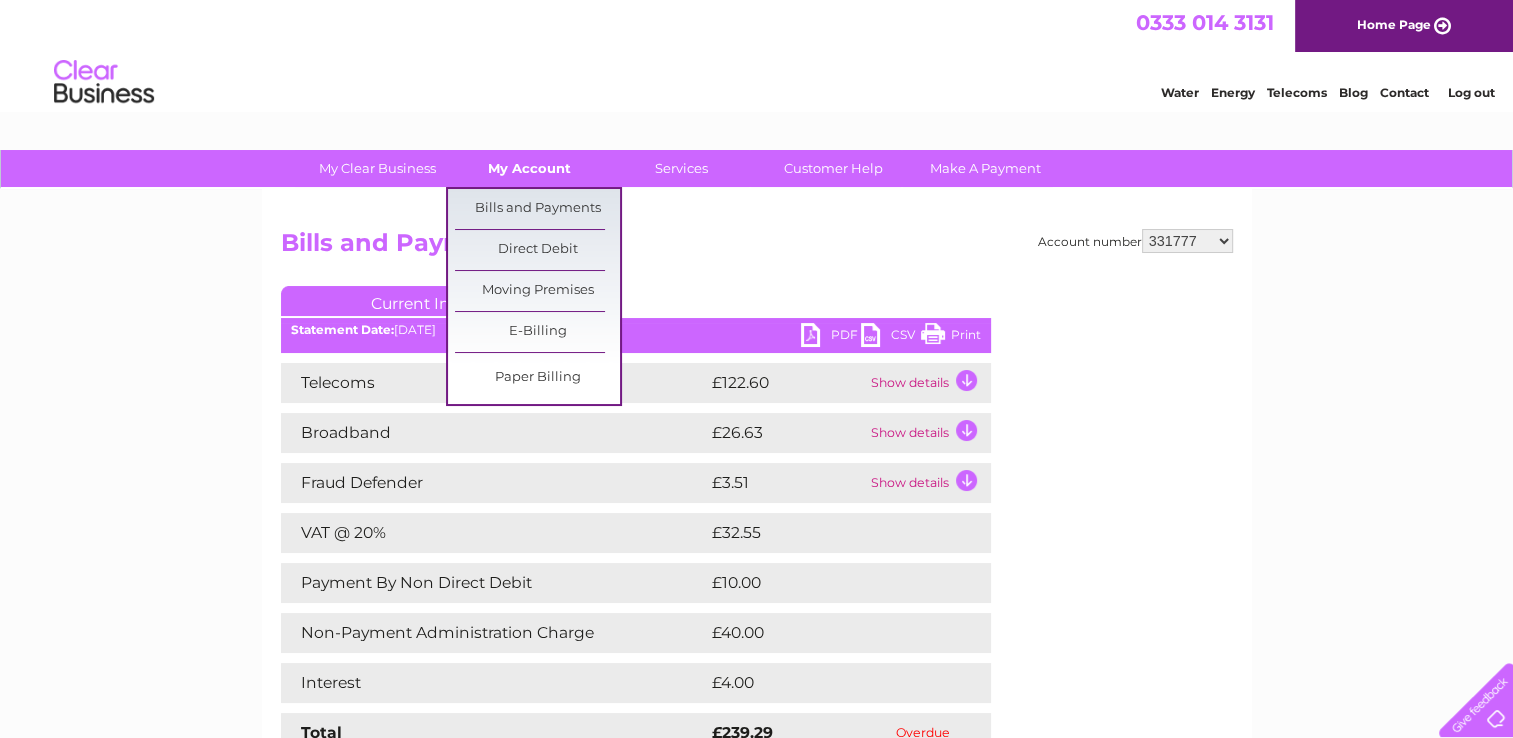 click on "My Account" at bounding box center [529, 168] 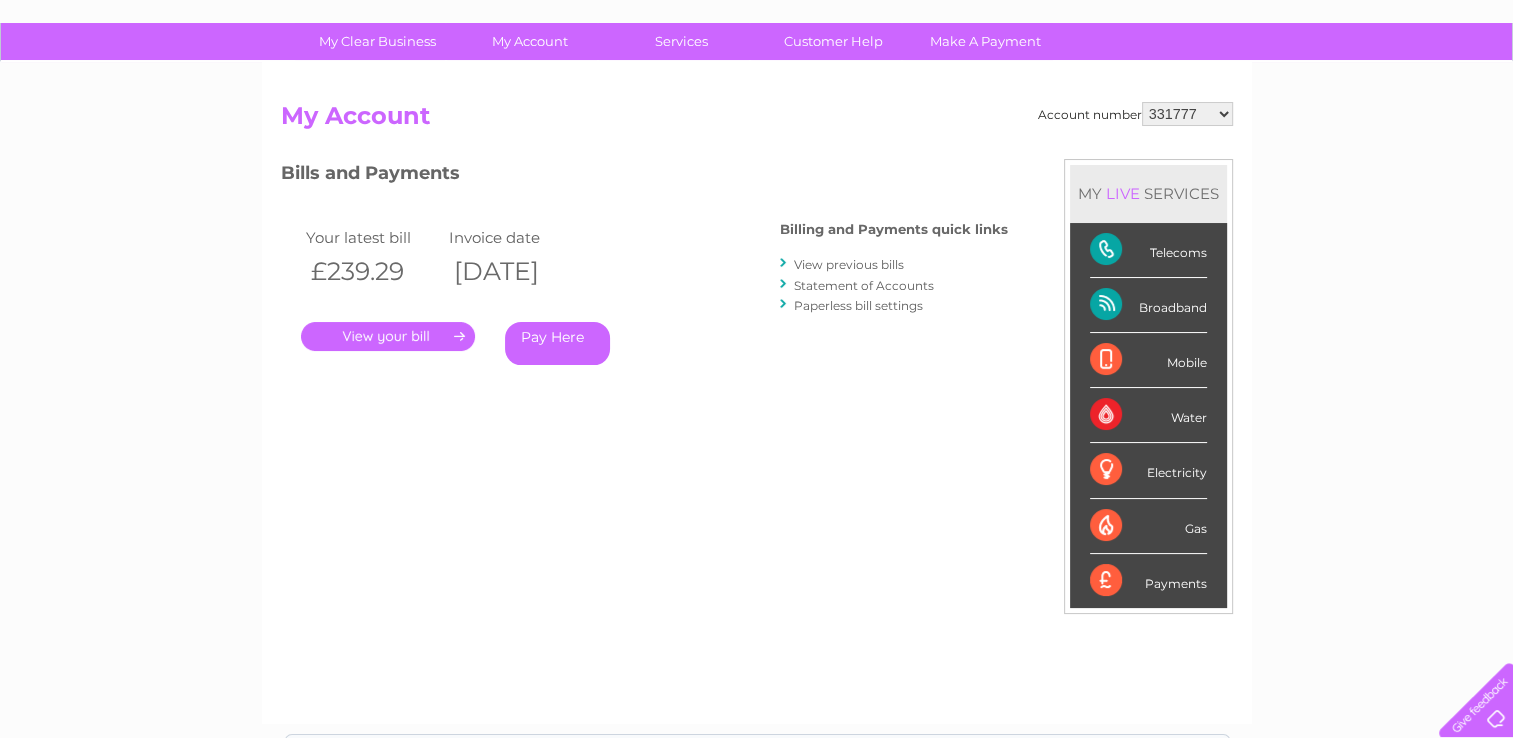 scroll, scrollTop: 123, scrollLeft: 0, axis: vertical 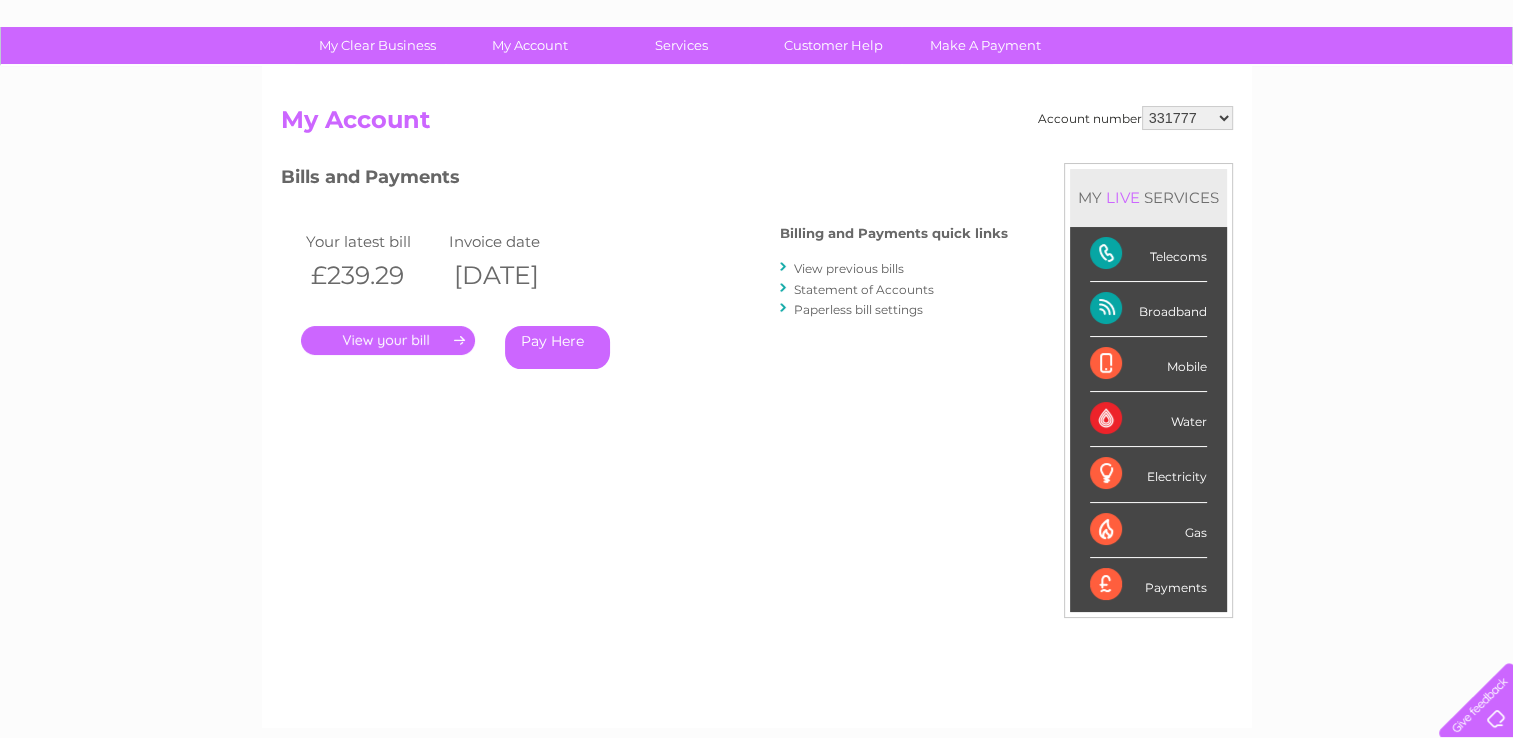 click on "." at bounding box center (388, 340) 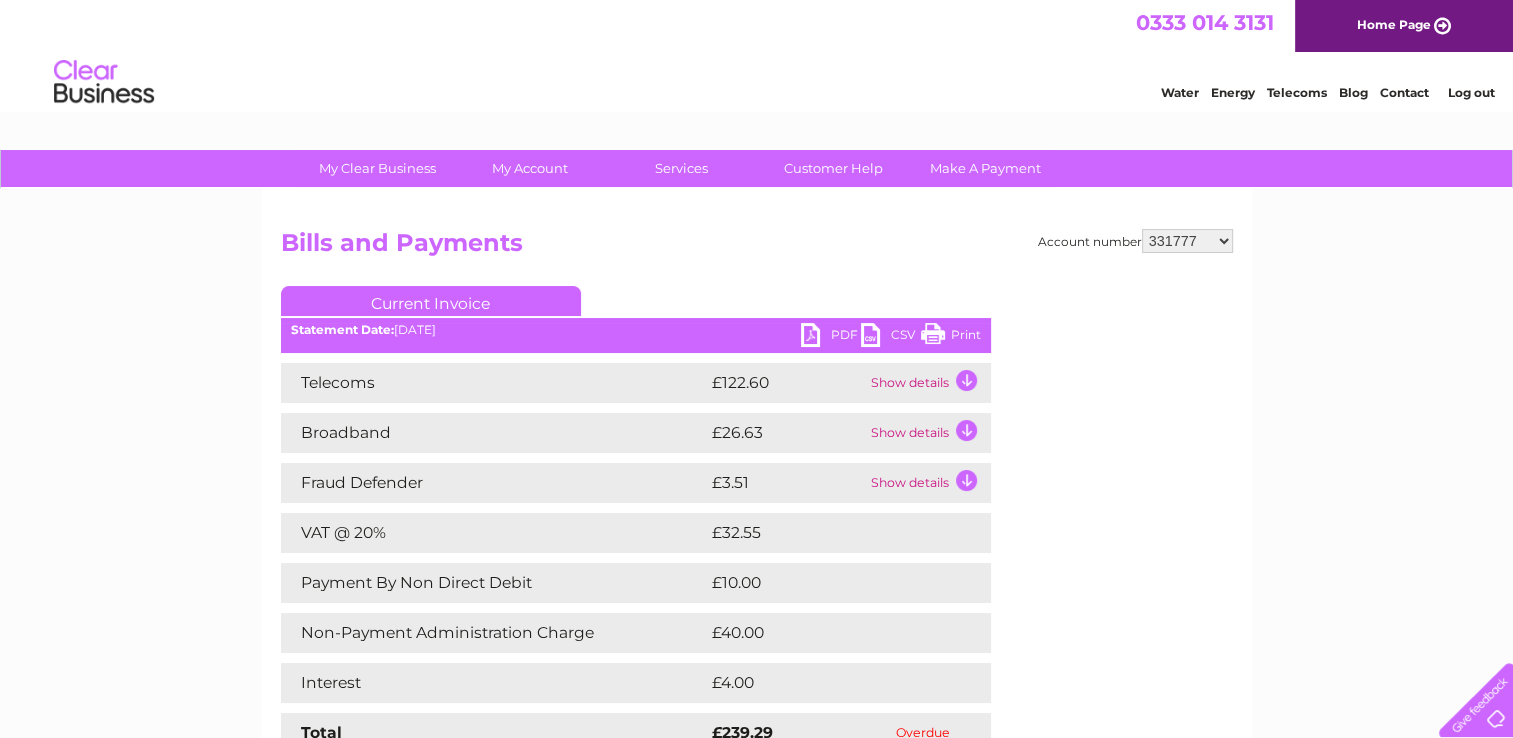 scroll, scrollTop: 0, scrollLeft: 0, axis: both 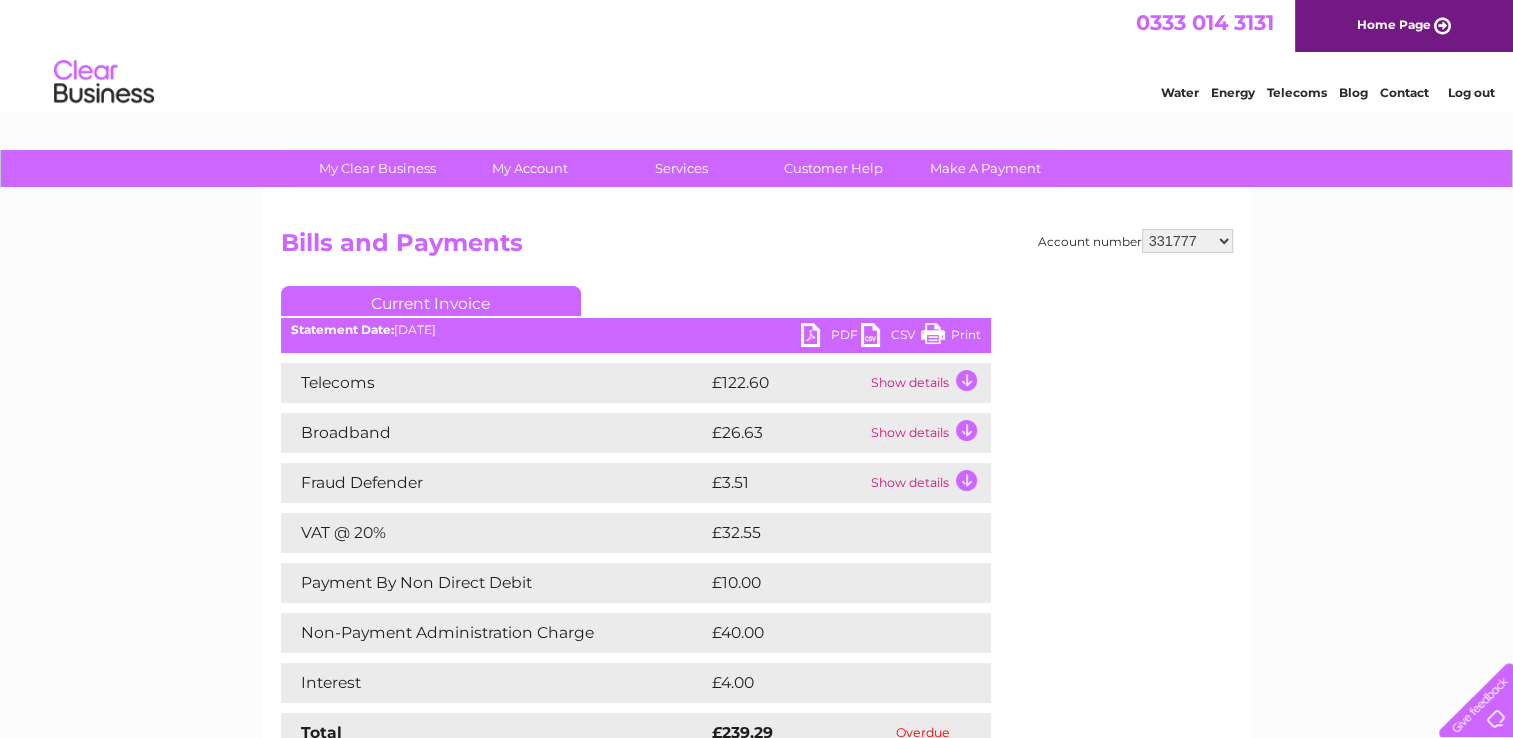 click on "Show details" at bounding box center [928, 383] 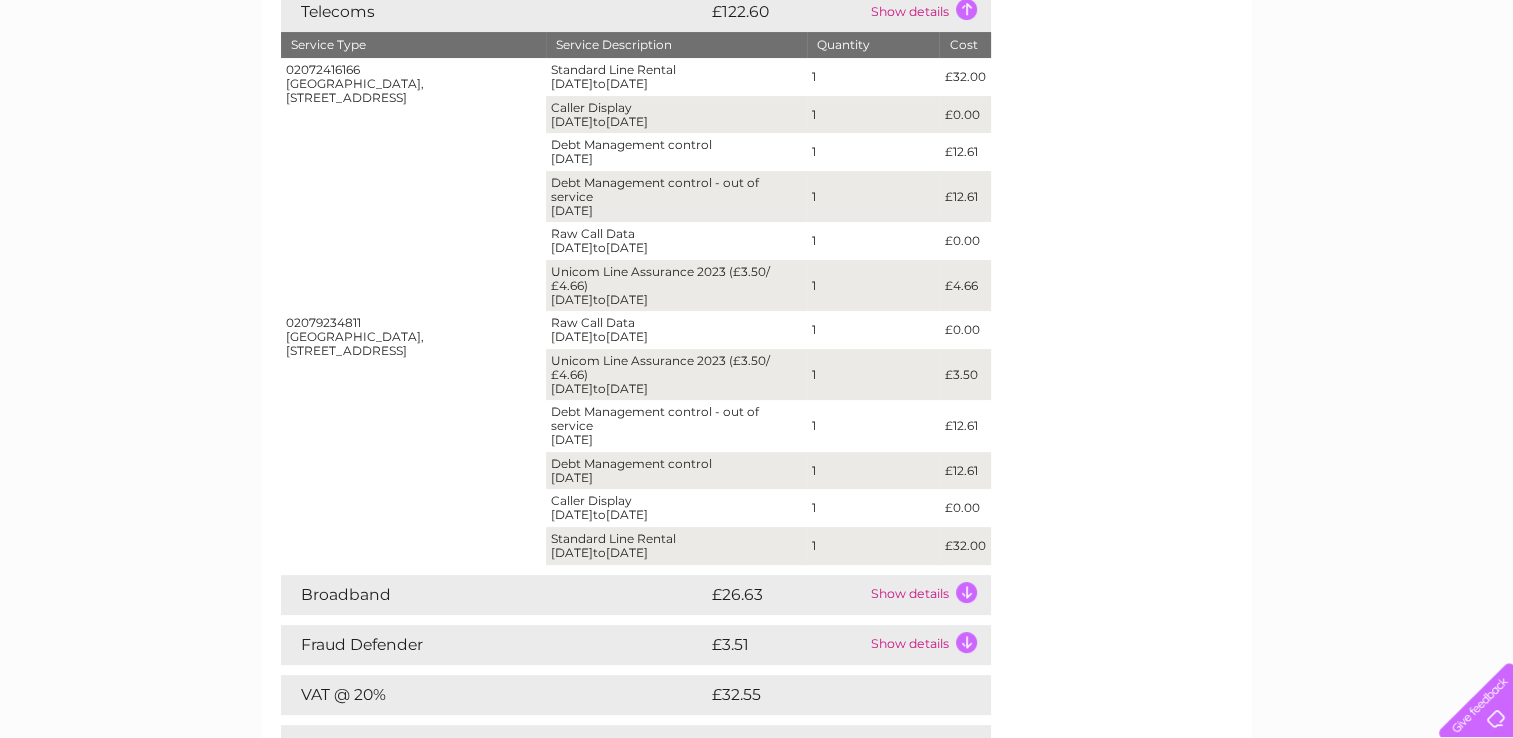 scroll, scrollTop: 484, scrollLeft: 0, axis: vertical 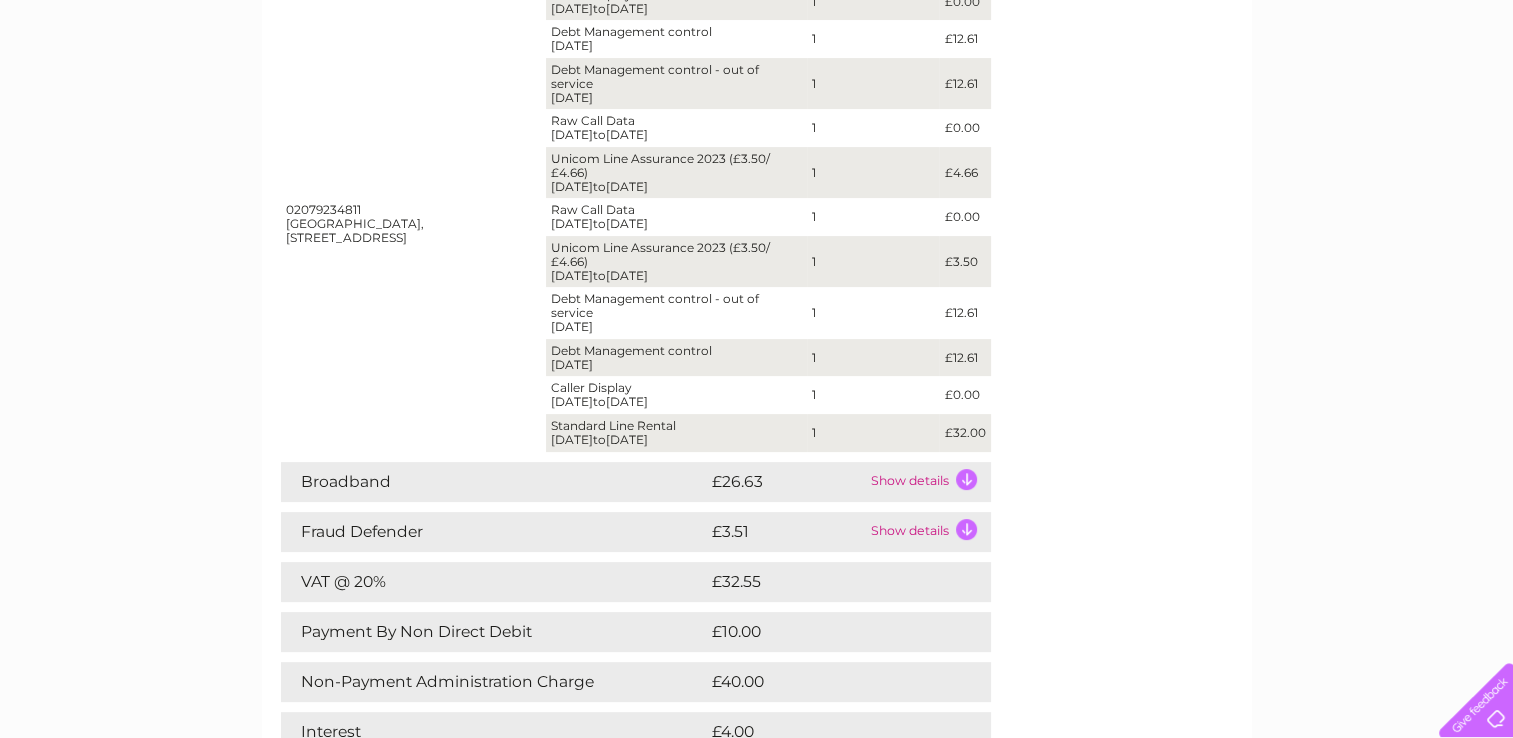 click on "Show details" at bounding box center (928, 482) 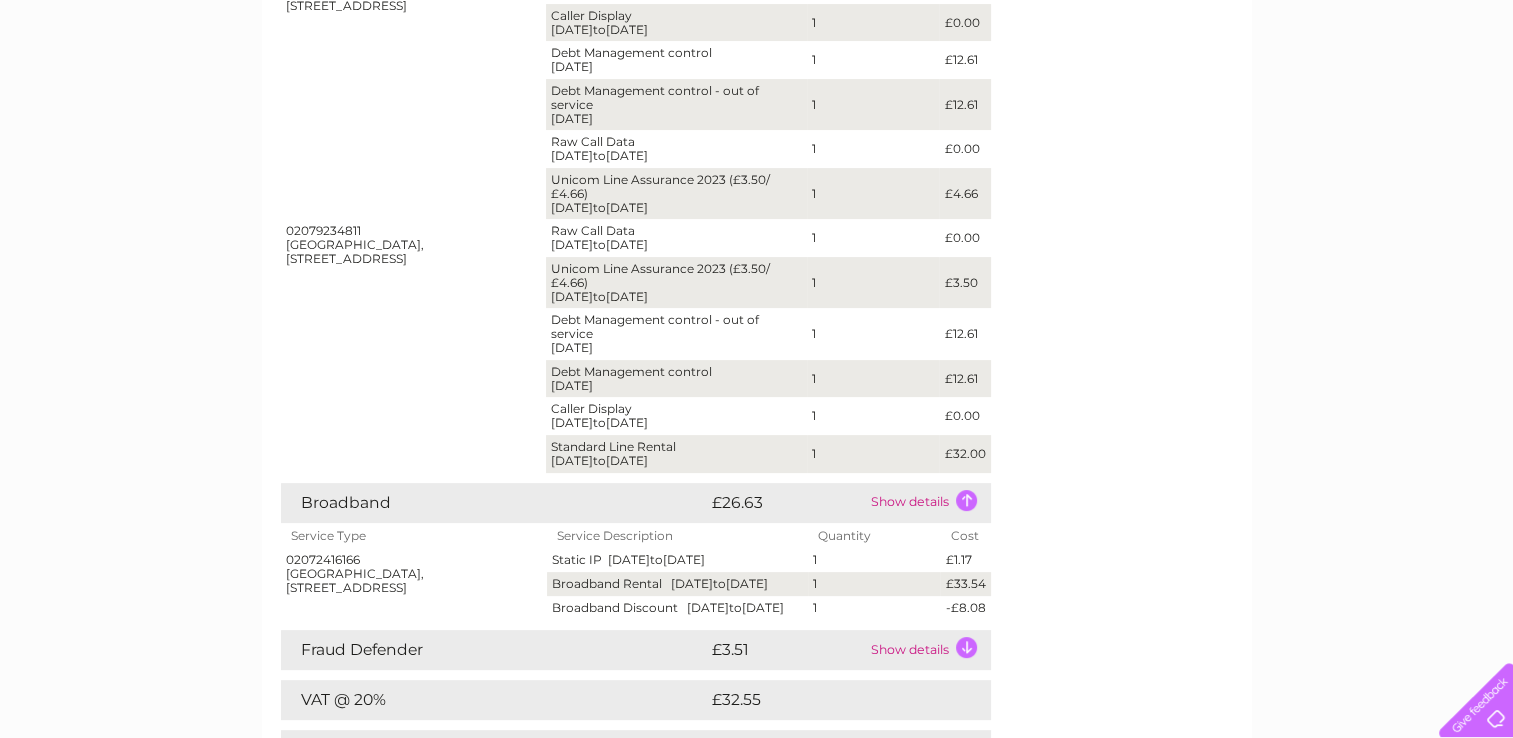 scroll, scrollTop: 42, scrollLeft: 0, axis: vertical 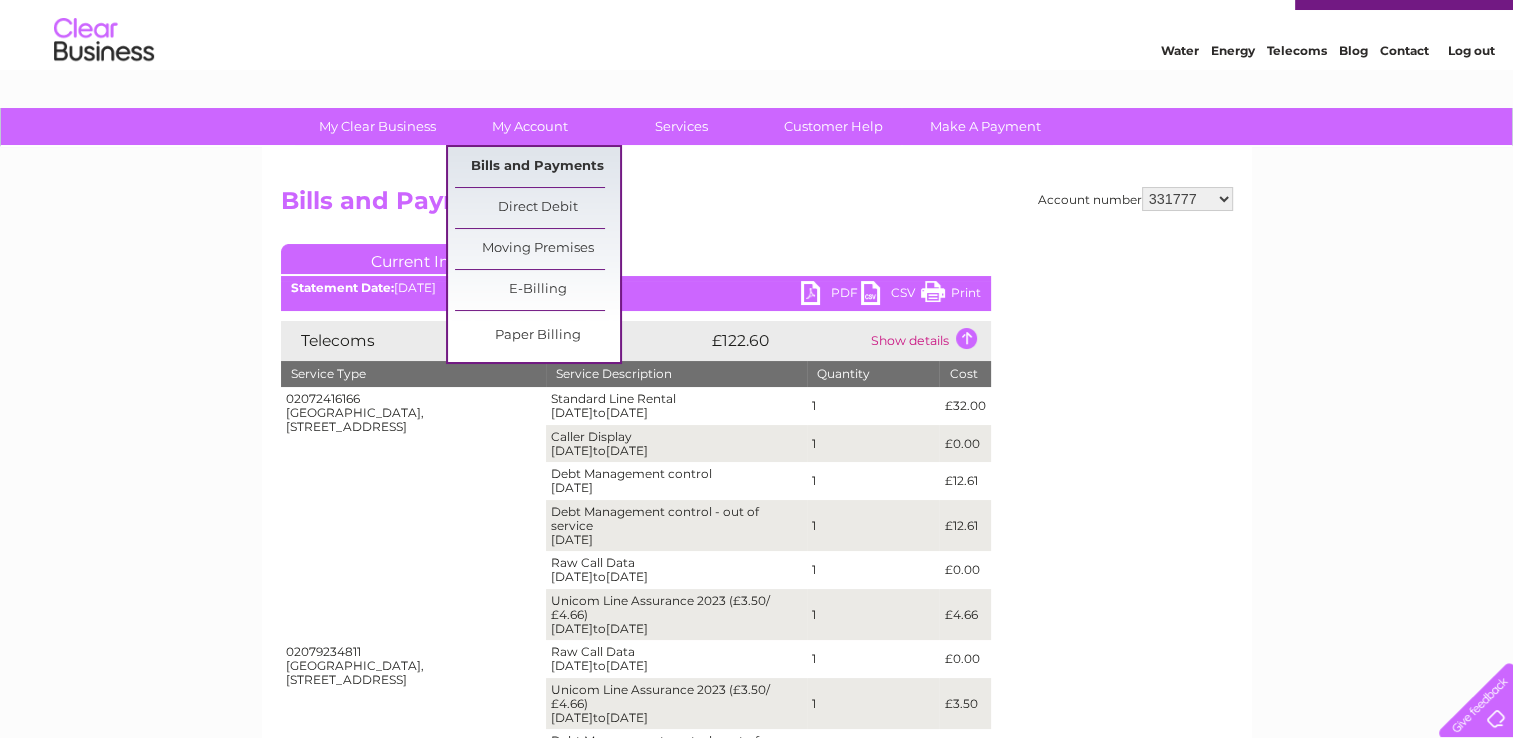 click on "Bills and Payments" at bounding box center [537, 167] 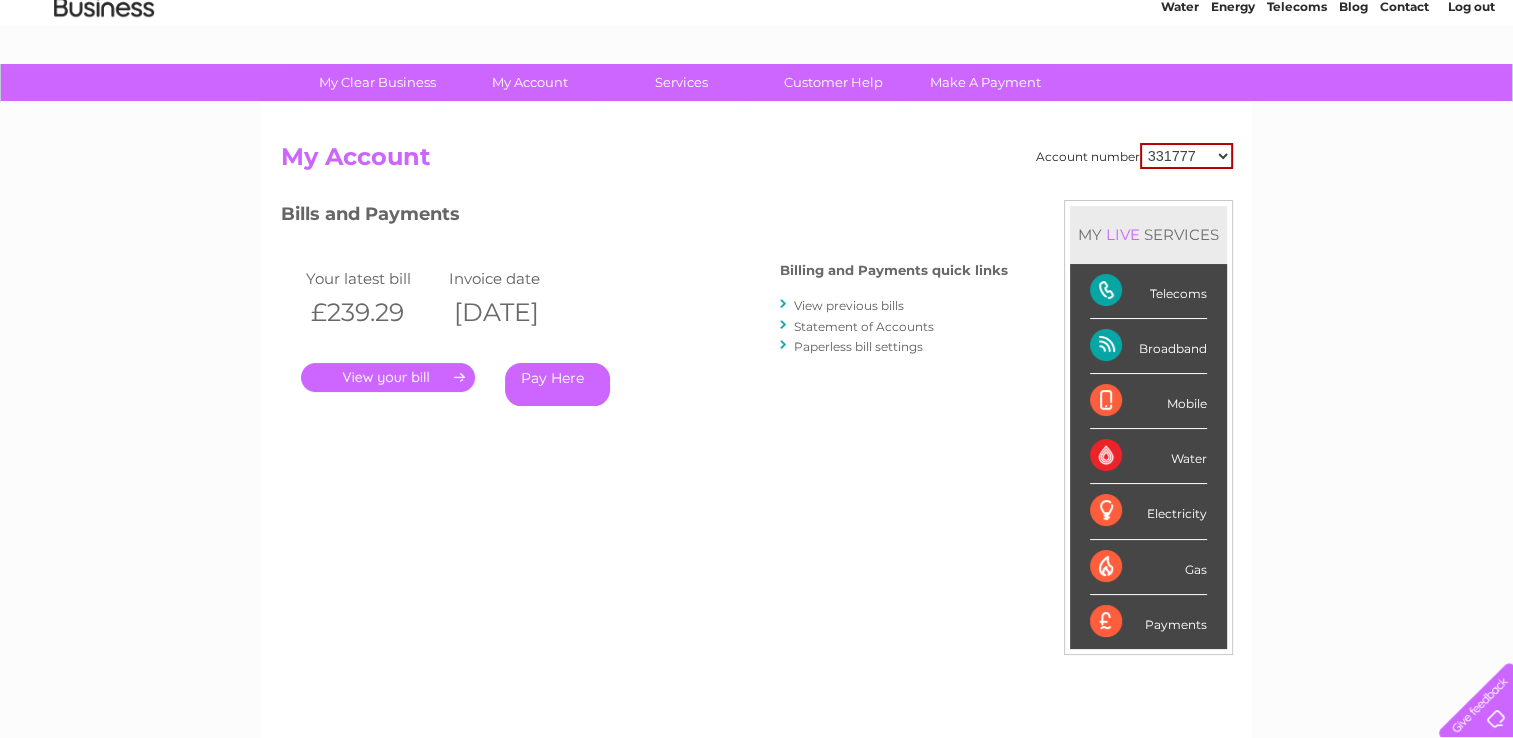 scroll, scrollTop: 88, scrollLeft: 0, axis: vertical 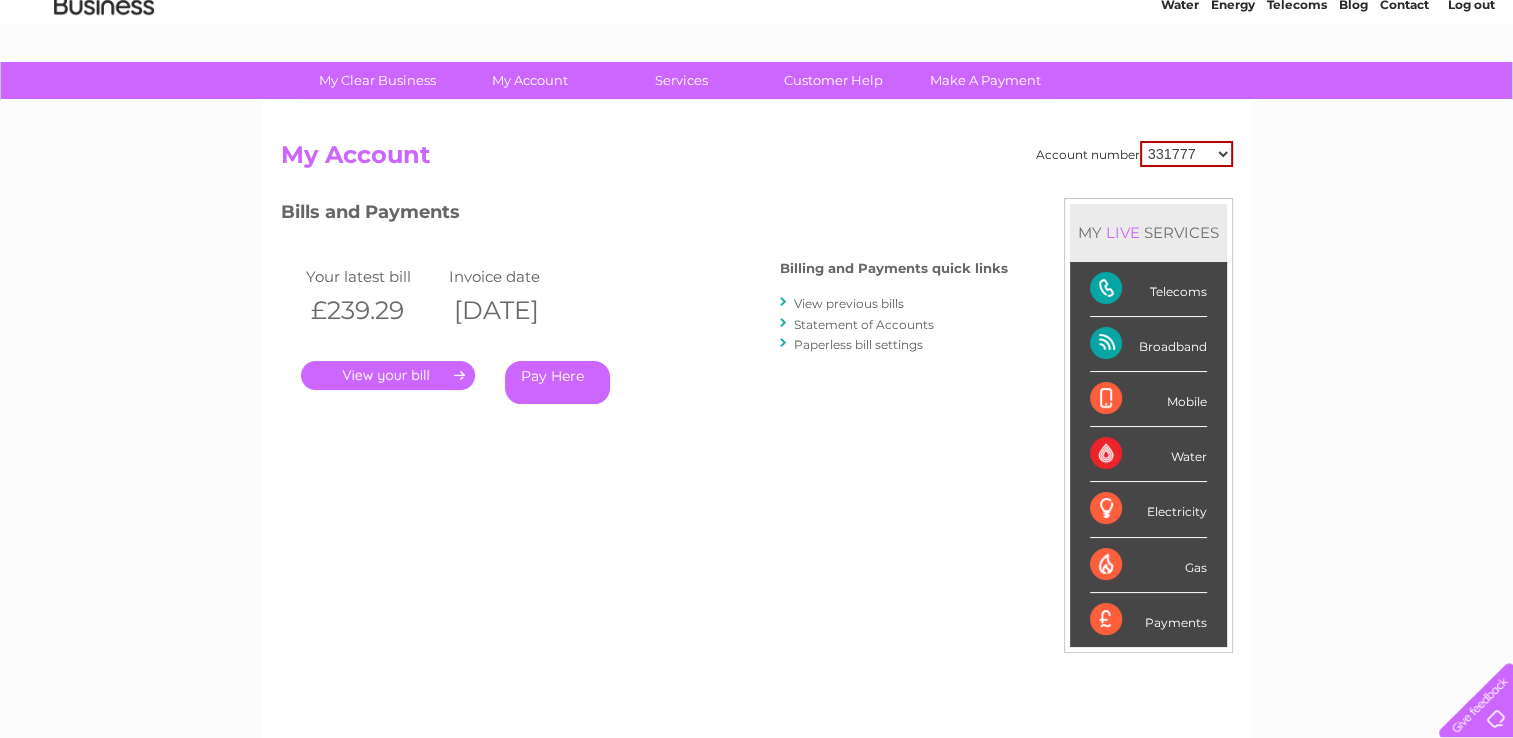 click on "View previous bills" at bounding box center (849, 303) 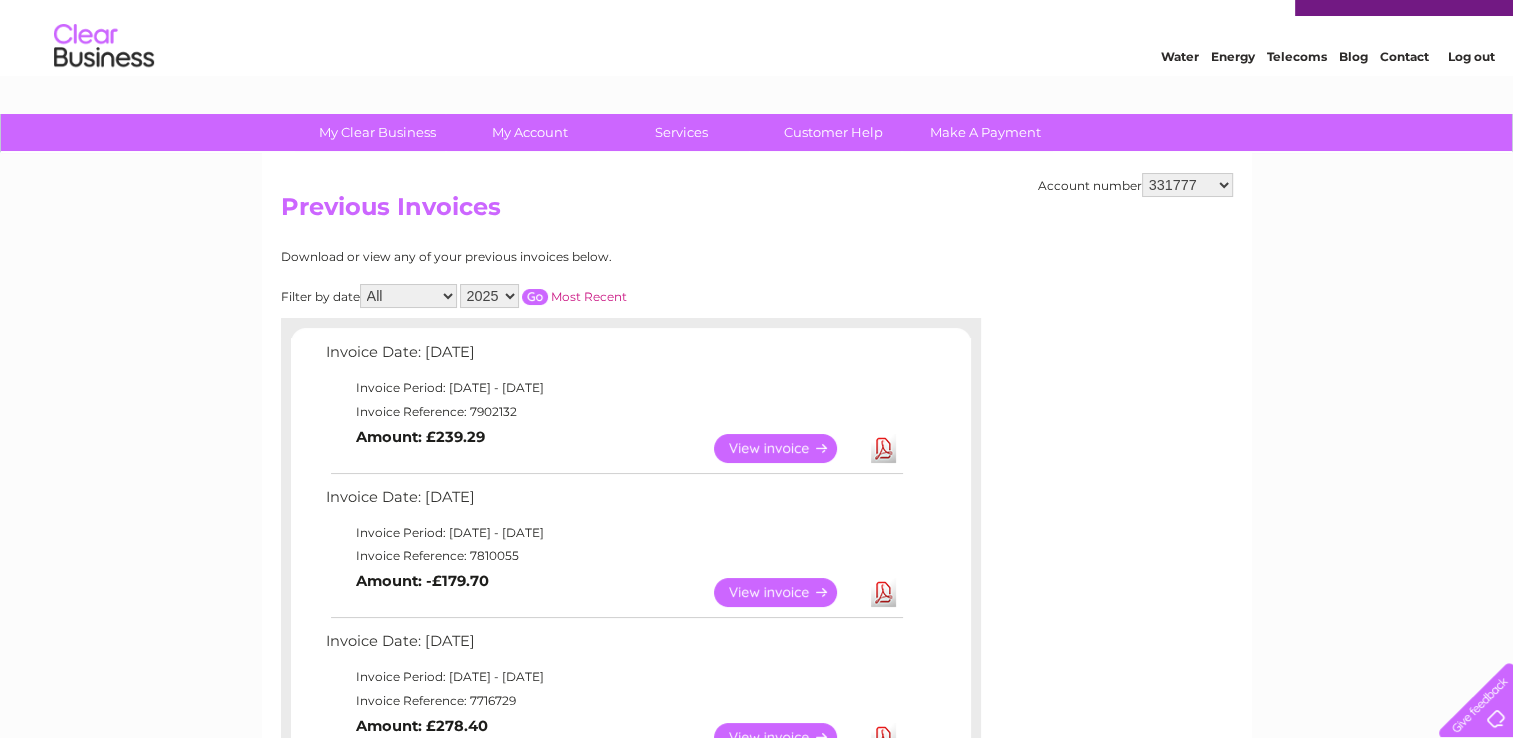 scroll, scrollTop: 0, scrollLeft: 0, axis: both 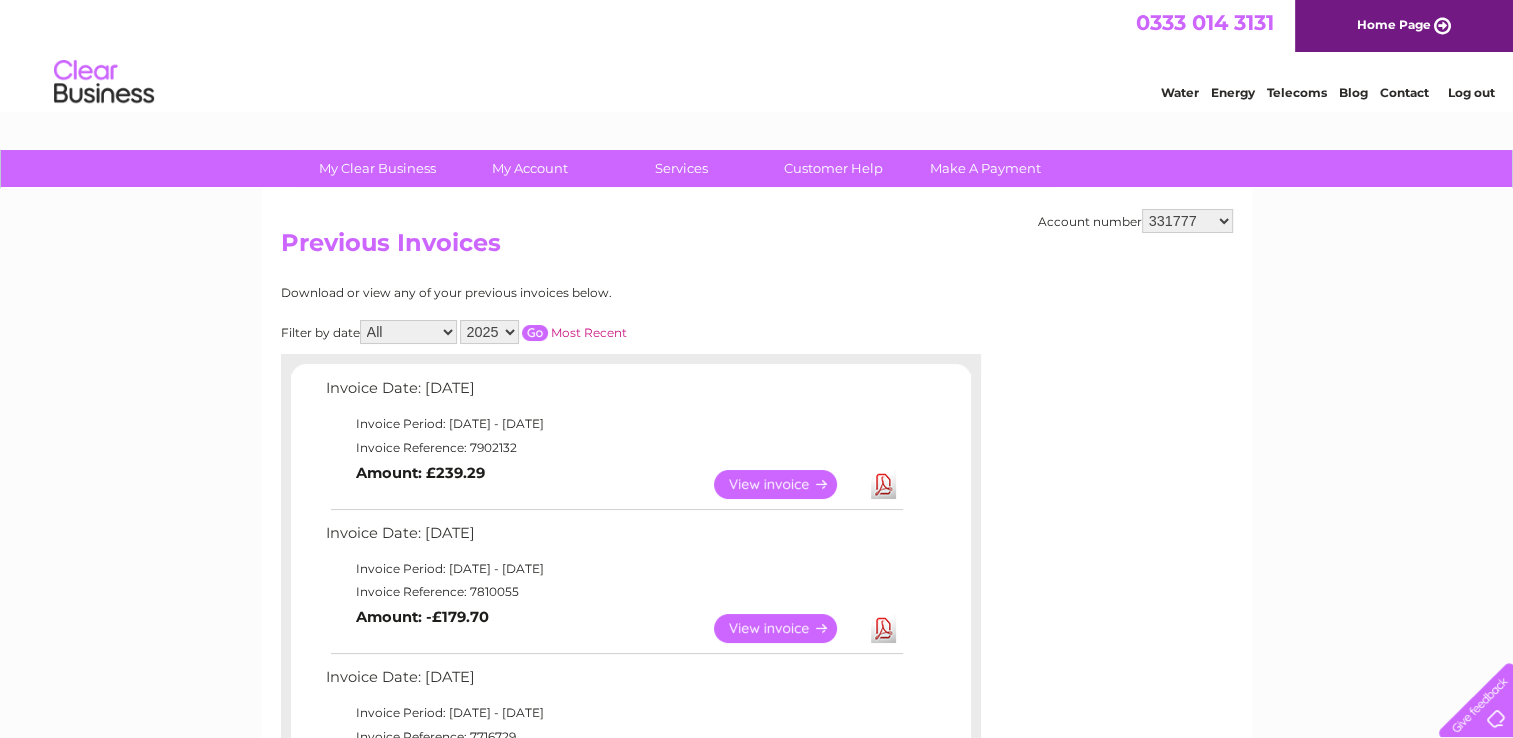click on "Log out" at bounding box center (1470, 92) 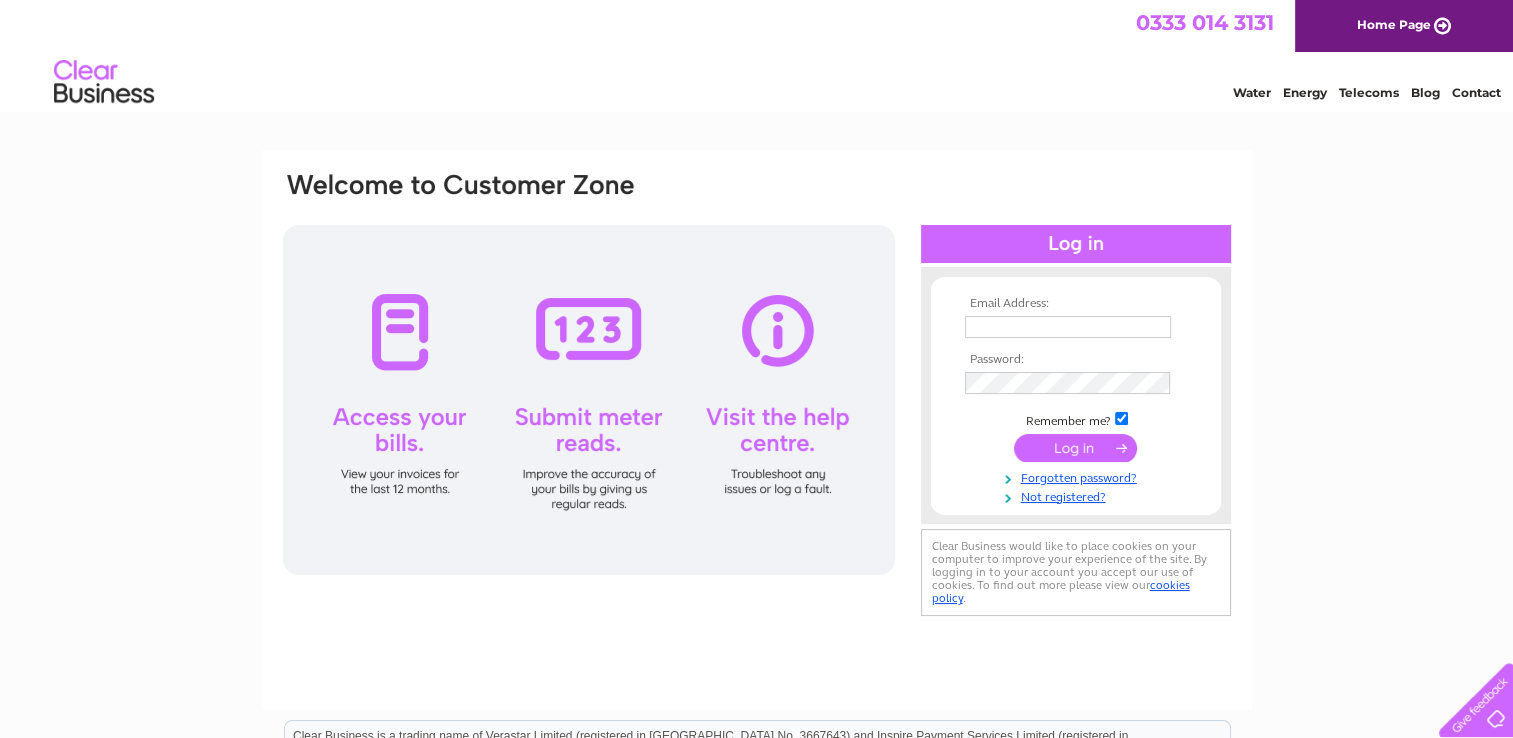 scroll, scrollTop: 0, scrollLeft: 0, axis: both 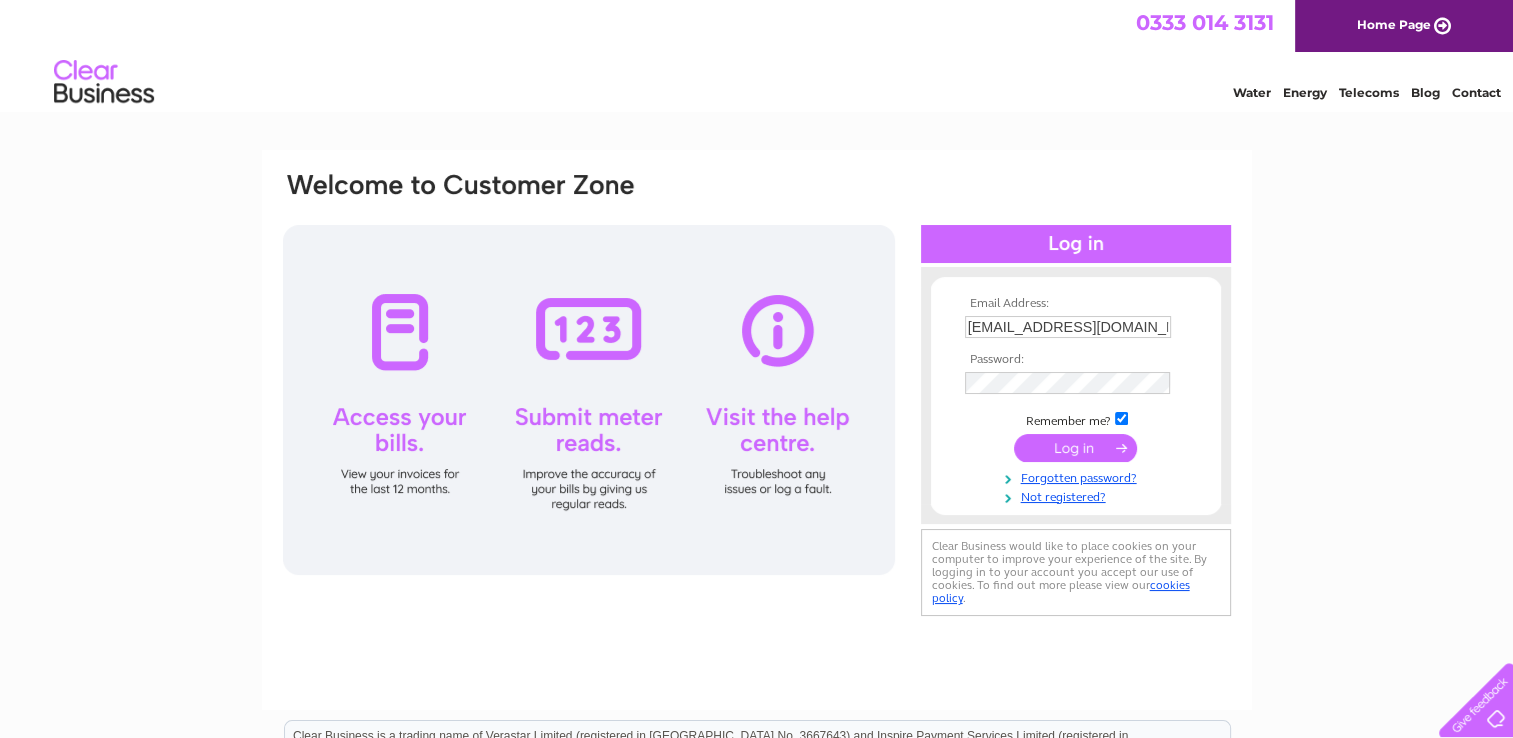 click at bounding box center [1075, 448] 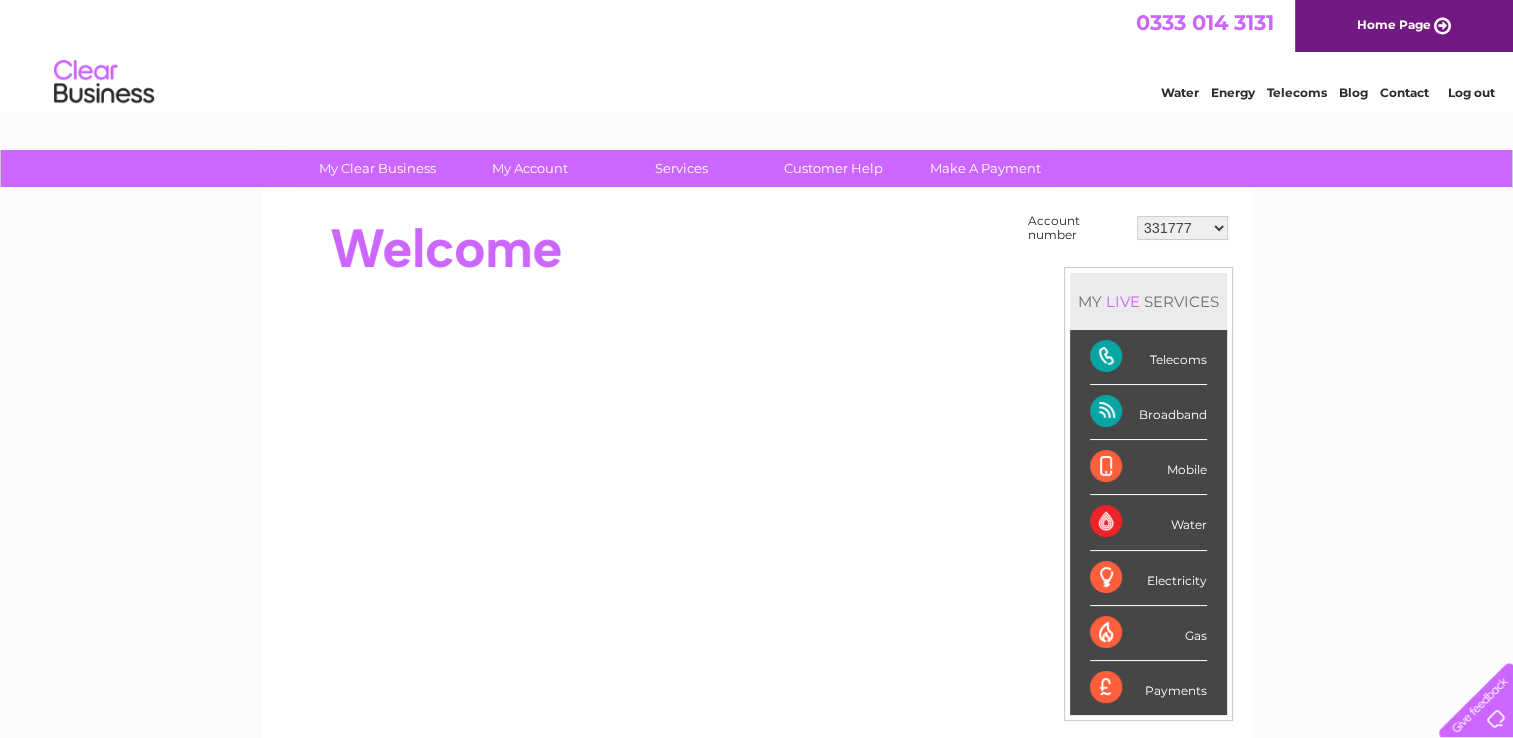 scroll, scrollTop: 0, scrollLeft: 0, axis: both 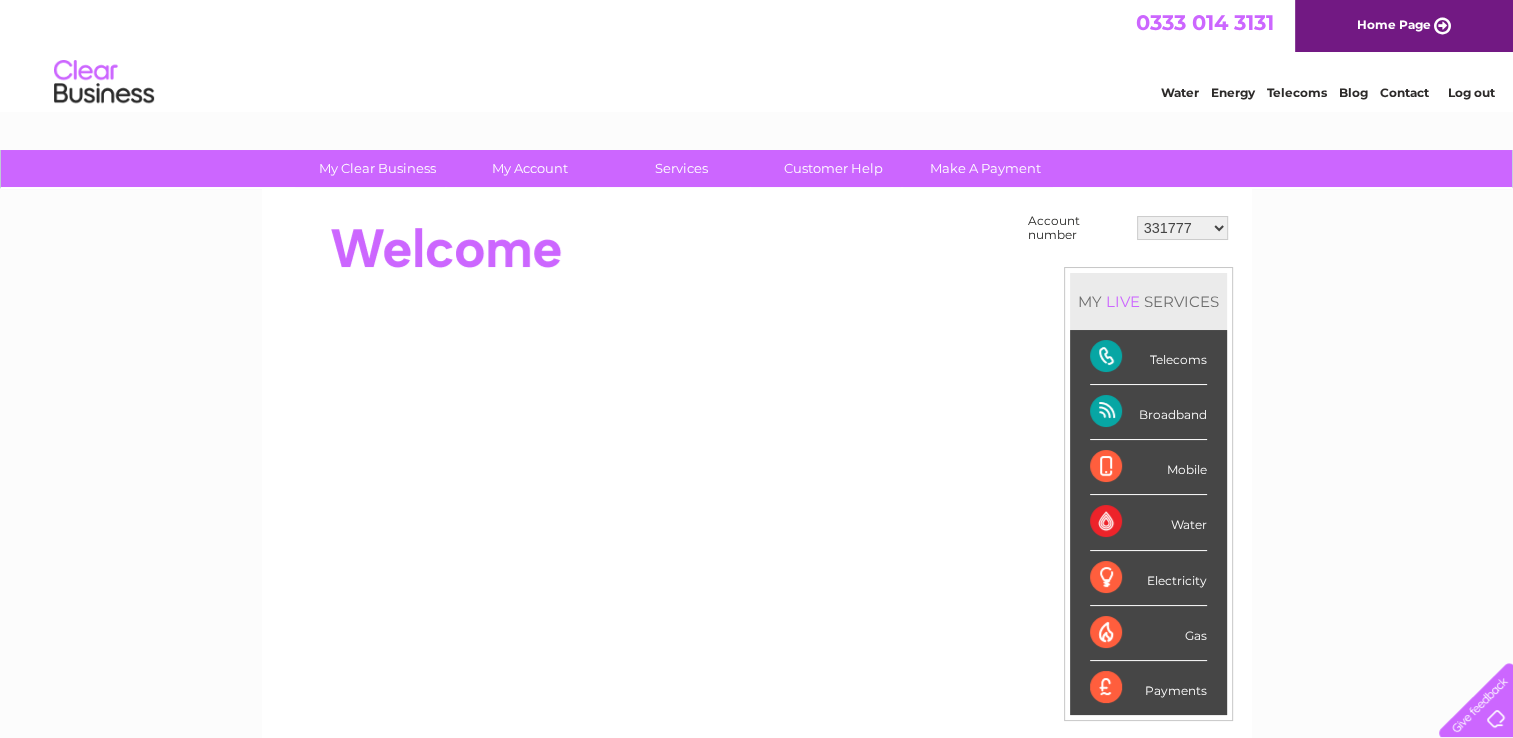 click on "My Clear Business
Login Details
My Details
My Preferences
Link Account
My Account
Bills and Payments   Direct Debit   Moving Premises" at bounding box center [756, 714] 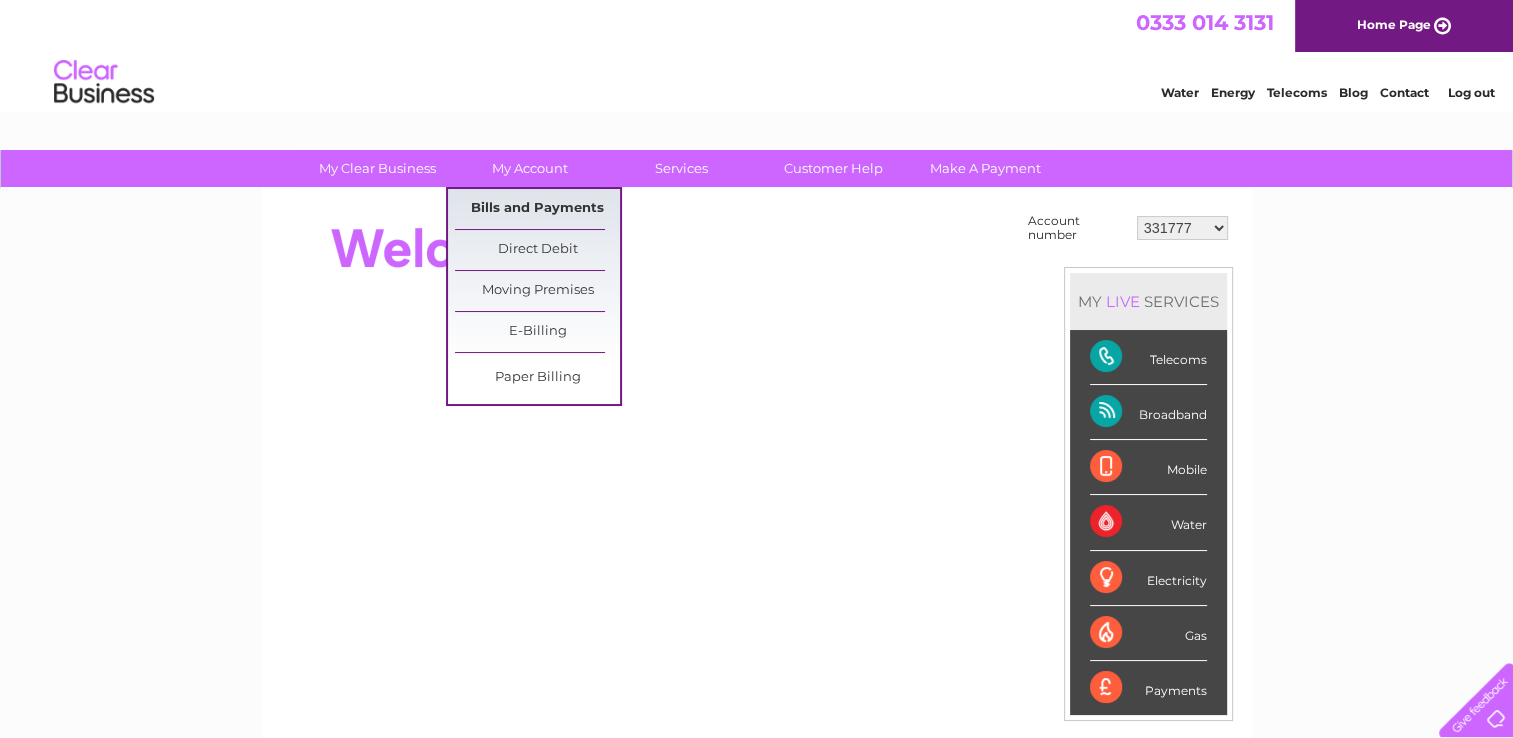 click on "Bills and Payments" at bounding box center [537, 209] 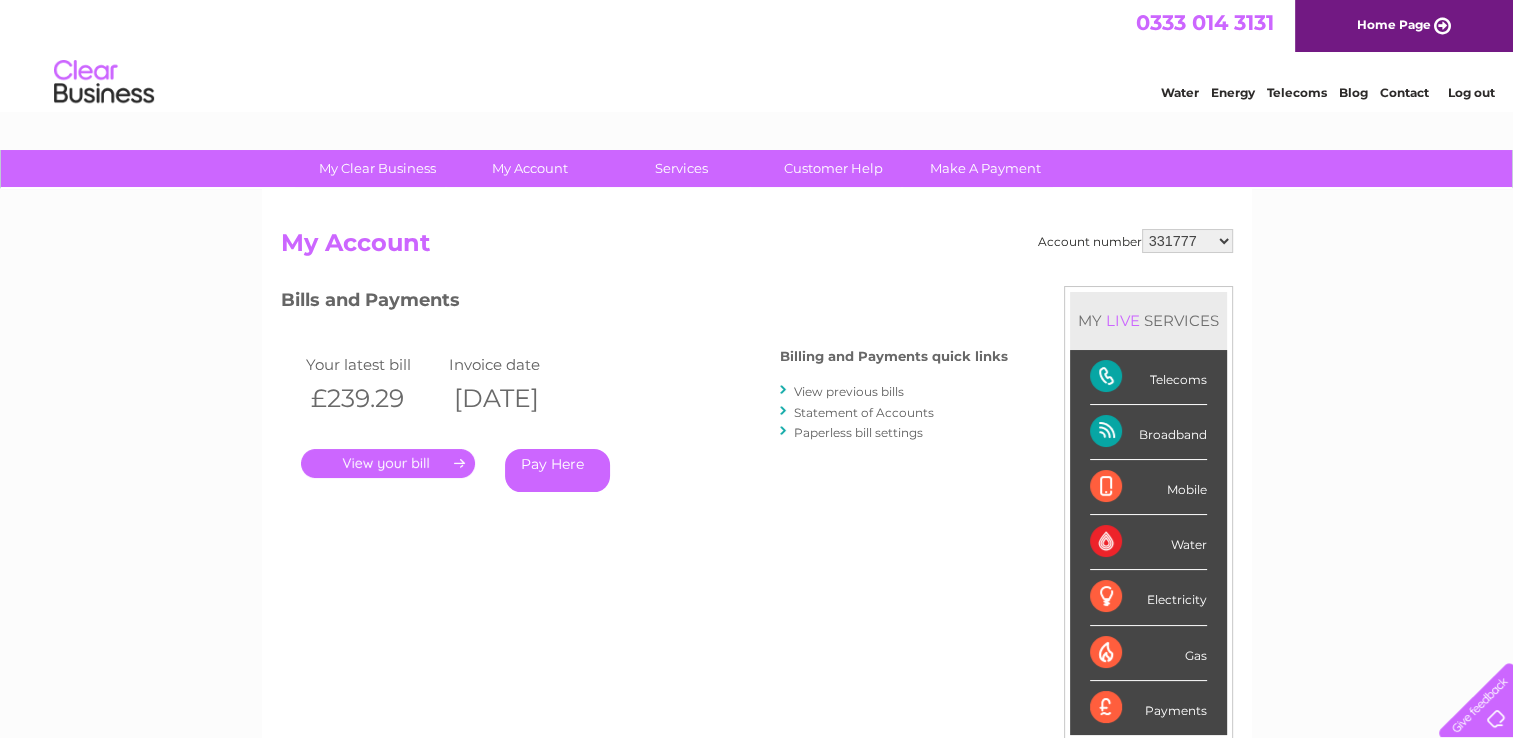 scroll, scrollTop: 0, scrollLeft: 0, axis: both 